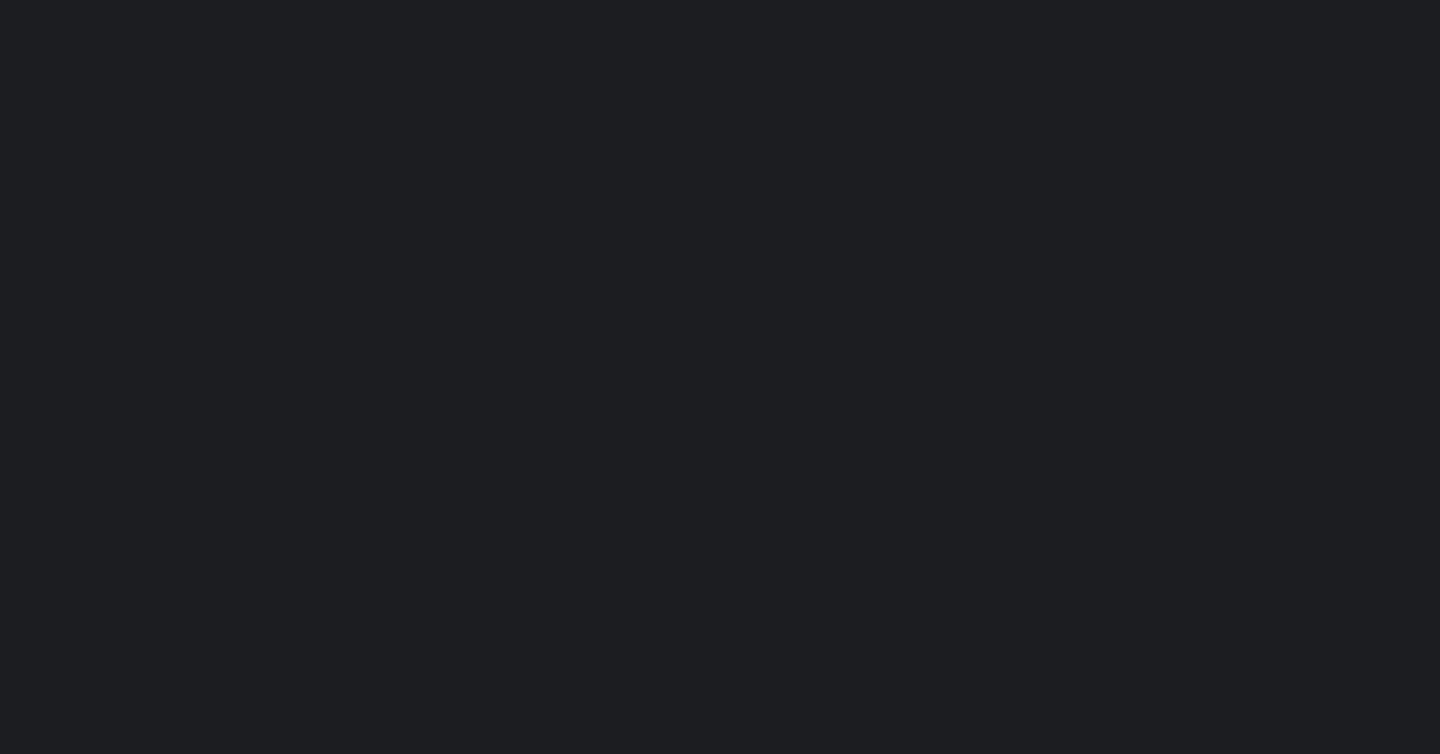 click 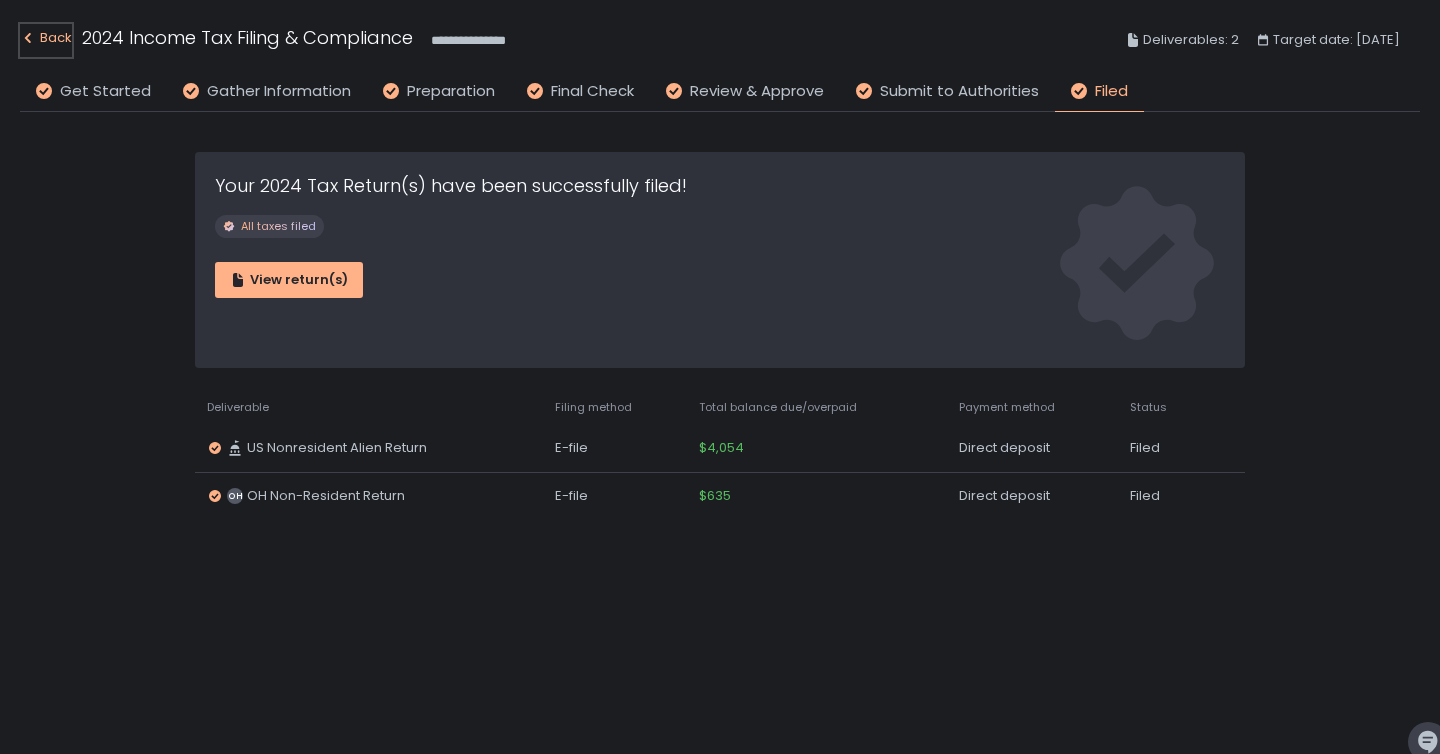 click on "Back" 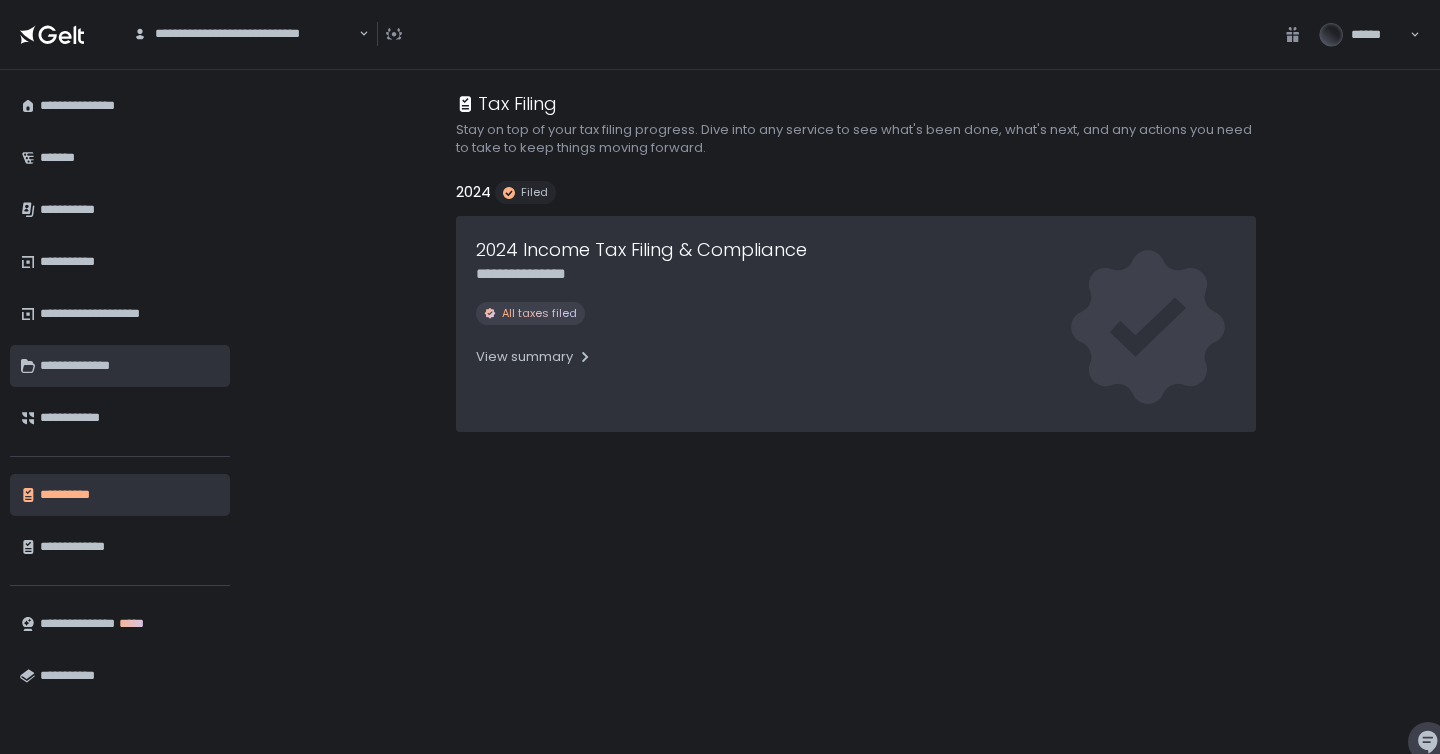 click on "**********" at bounding box center (130, 366) 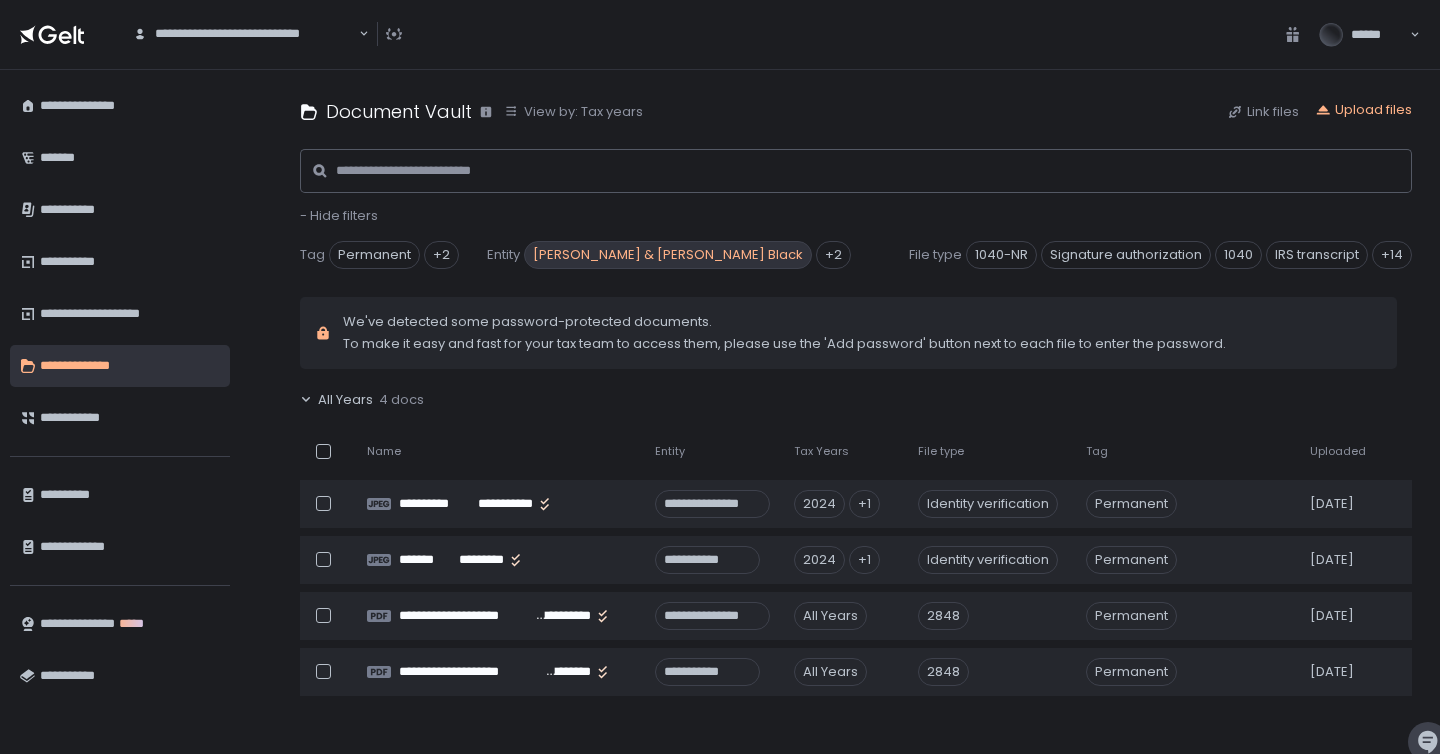 click on "[PERSON_NAME] & [PERSON_NAME] Black" at bounding box center (668, 255) 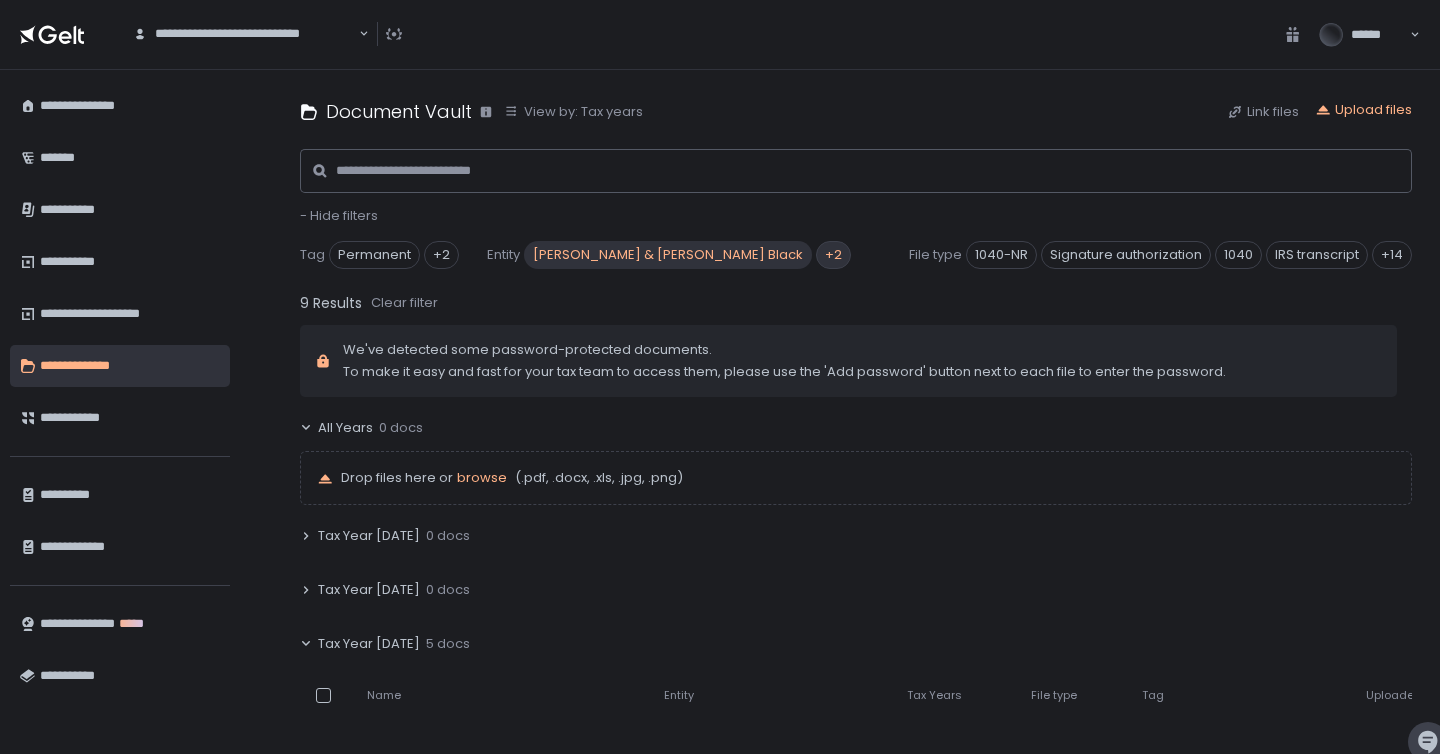 click on "+2" 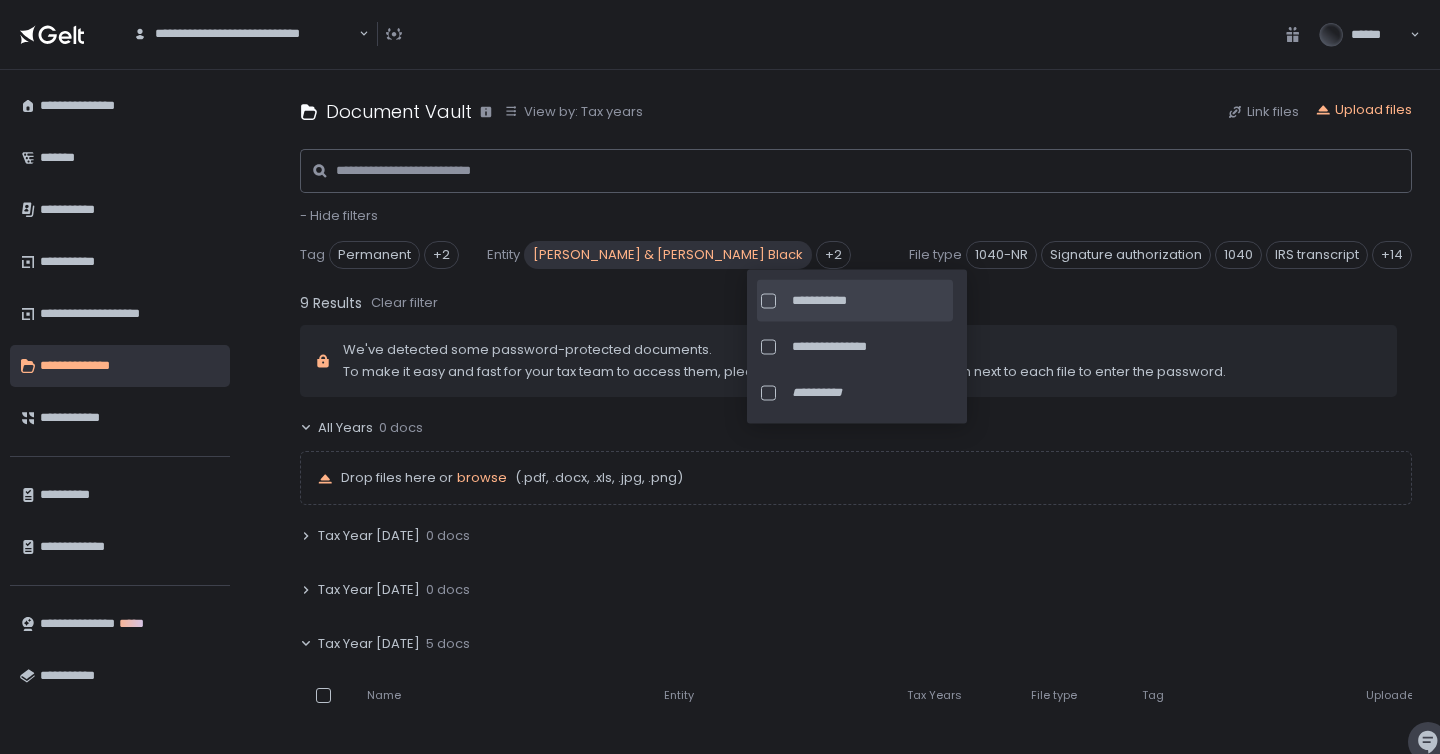 click at bounding box center [768, 300] 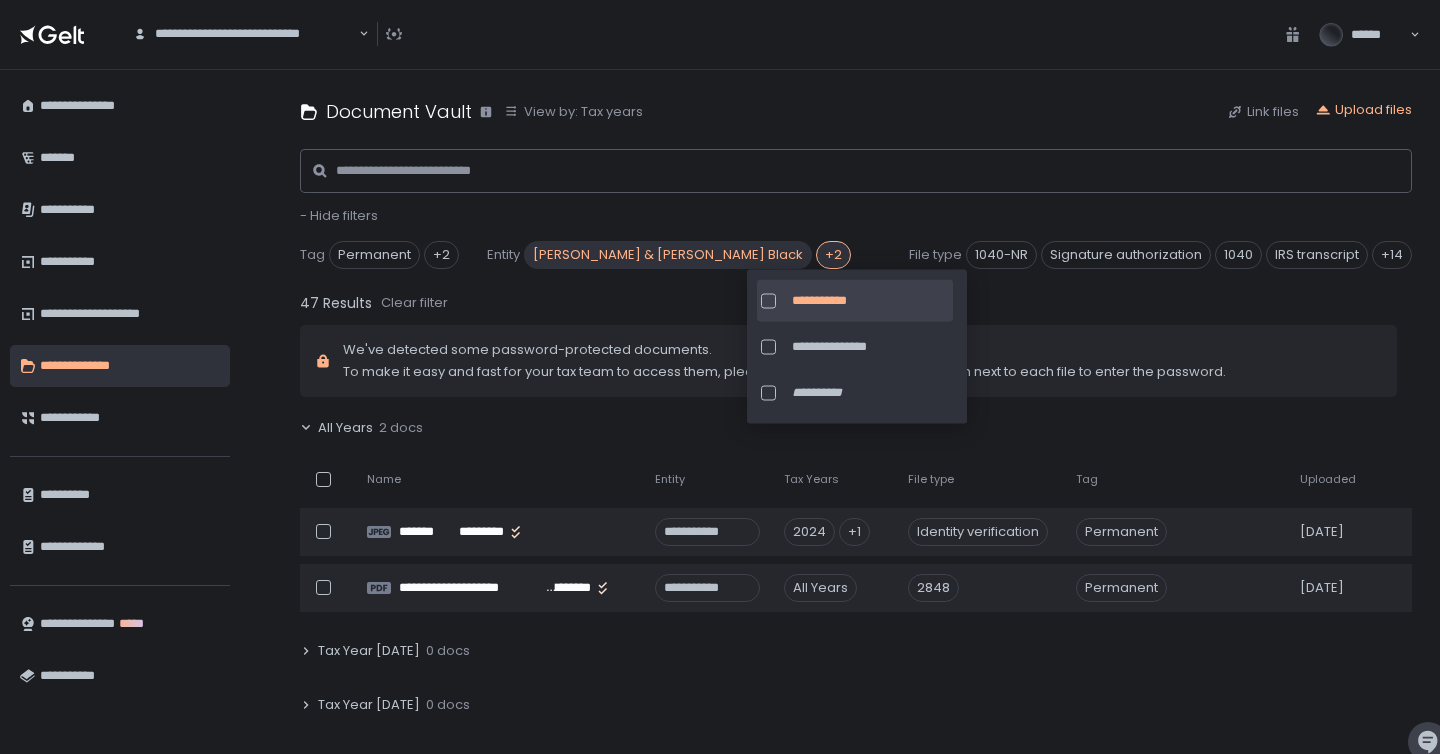 click on "Tag Permanent Tax Documents Tax Filings  +2 Entity [PERSON_NAME] & [PERSON_NAME] Black [PERSON_NAME] [PERSON_NAME] Black  +2 File type 1040-NR Signature authorization 1040 IRS transcript 4868 W-2 Real estate taxes Consolidated 1099 Federal estimate Bank details 1098-T State estimate Rental income (loss) 1099-MISC 1099-INT Identity verification Charitable donation 1099-R 2848 Not set  +14" 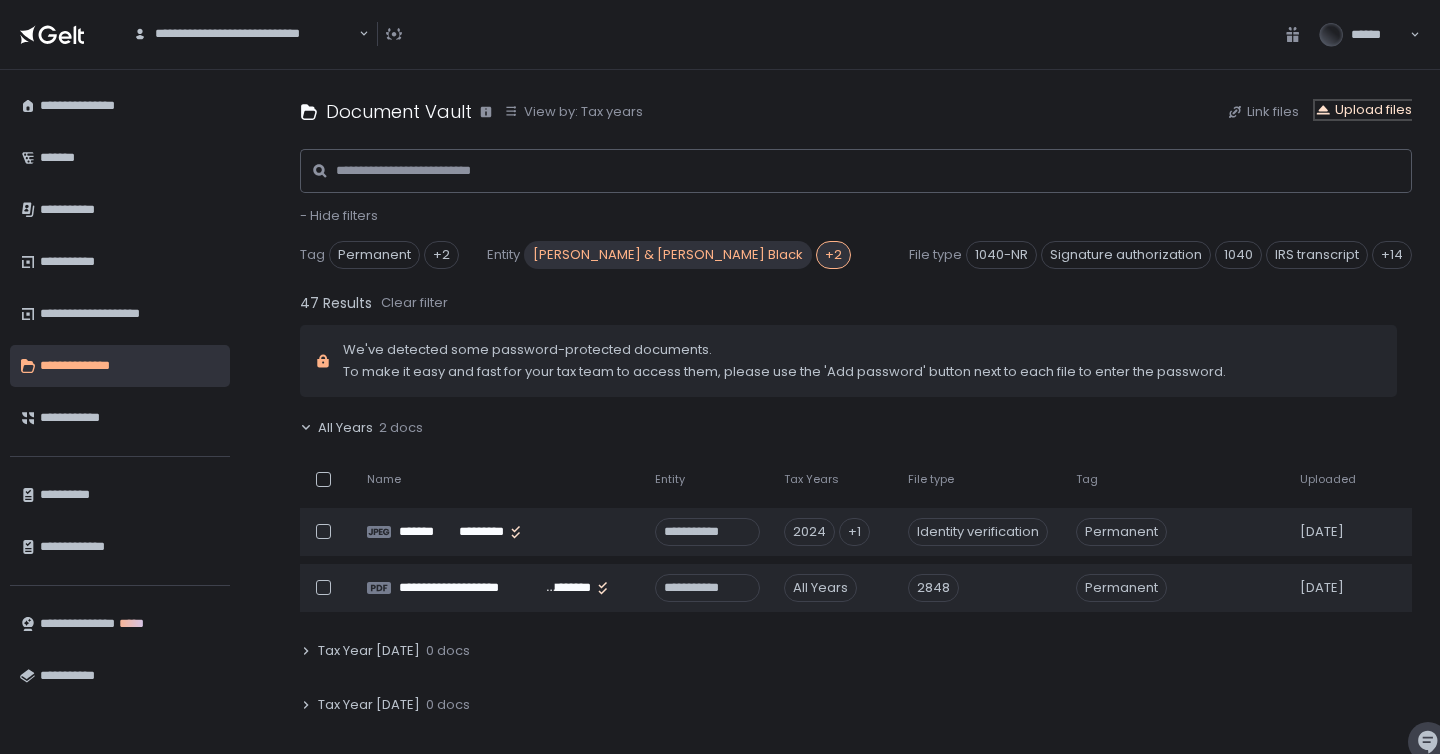 click on "Upload files" 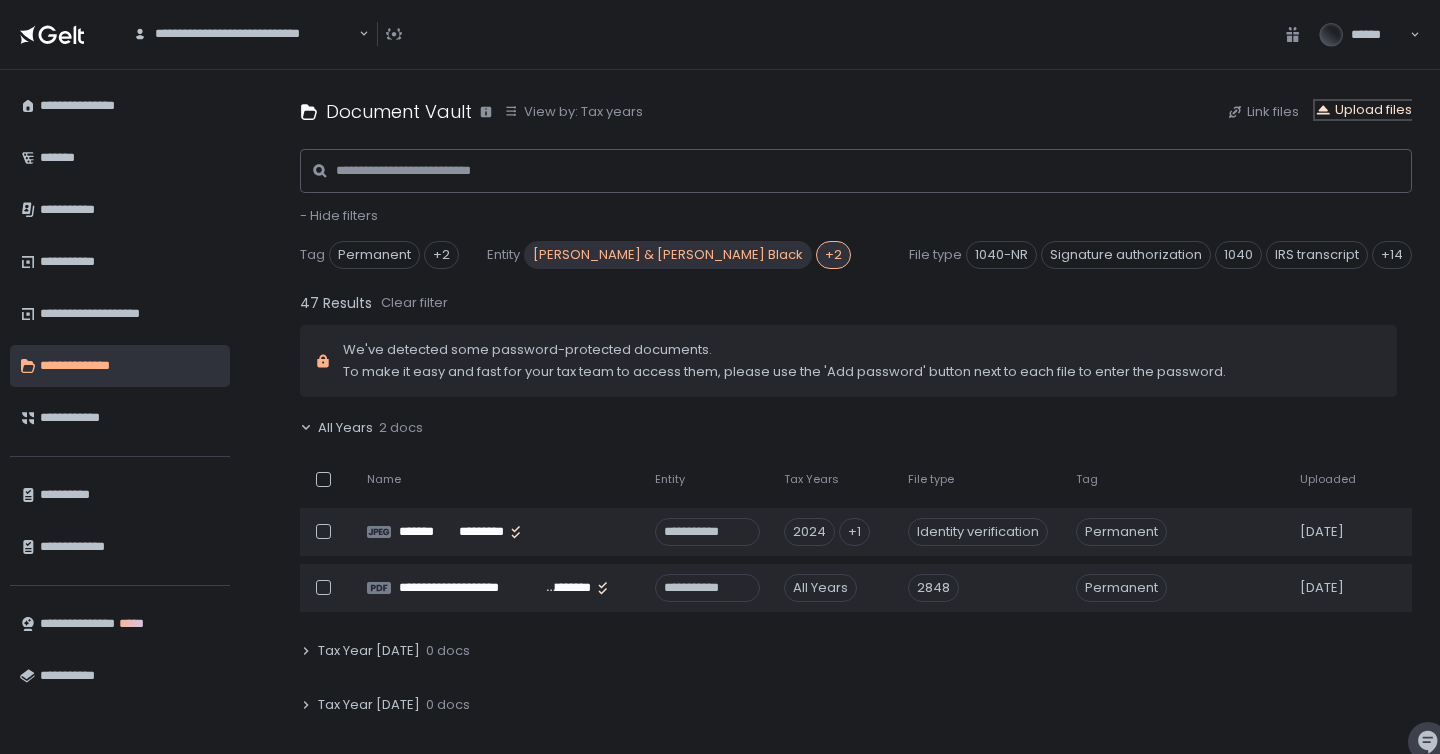 click on "Upload files" 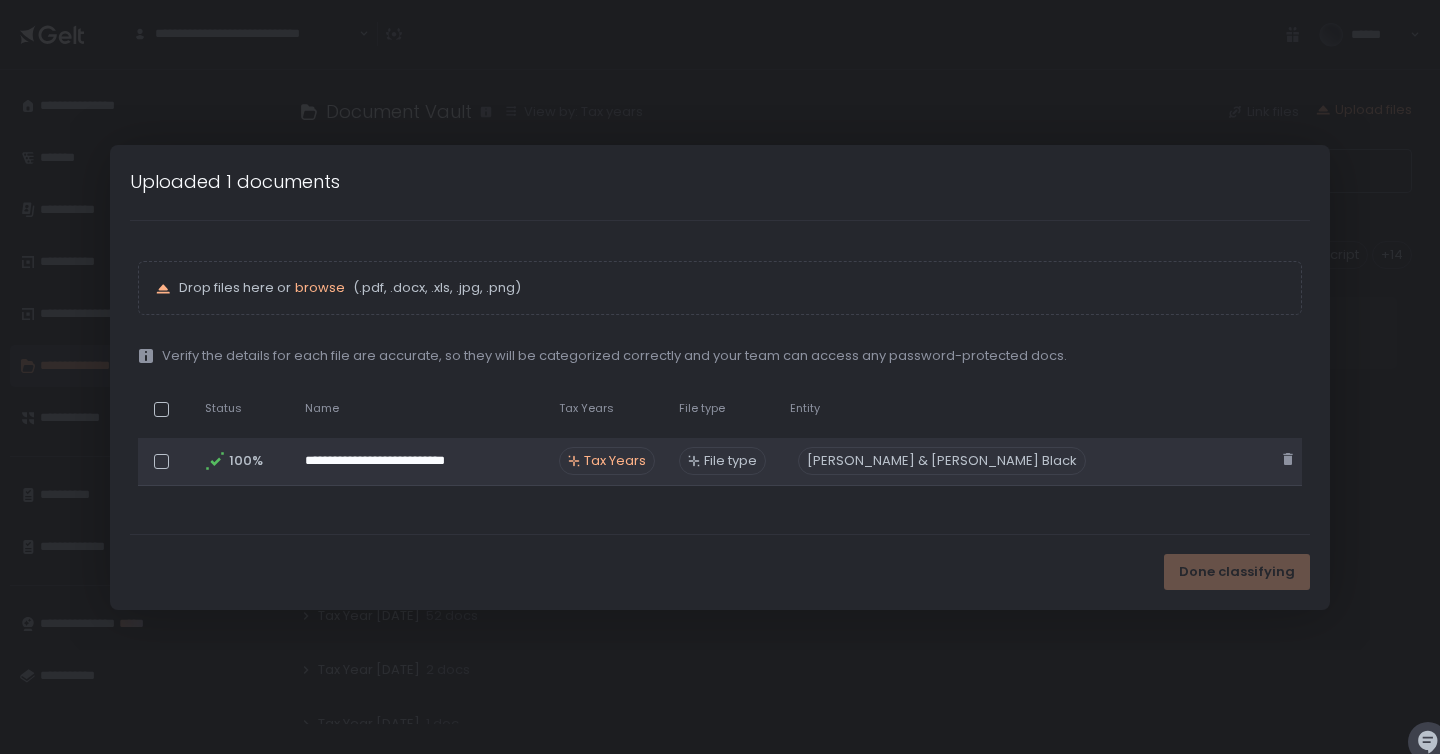 click on "Tax Years" at bounding box center [615, 461] 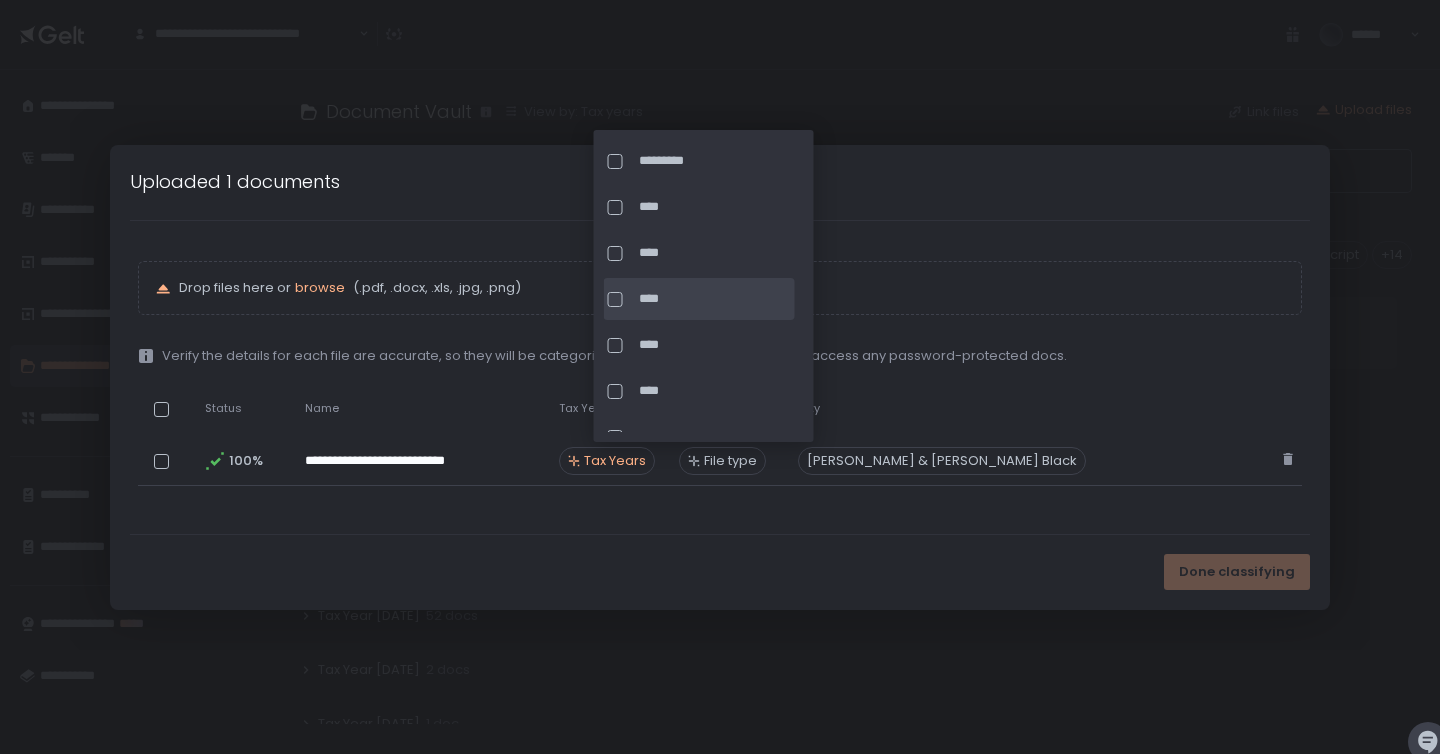 click on "****" 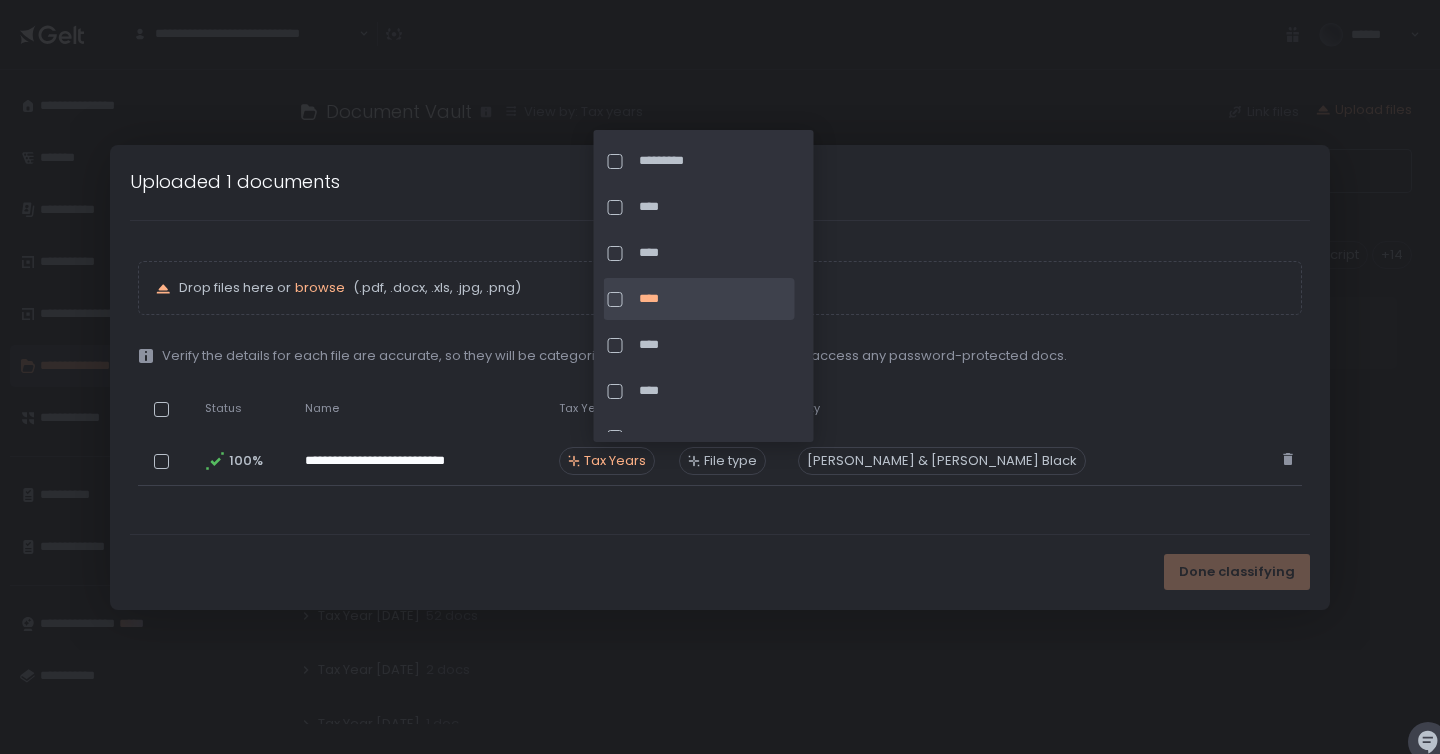 click on "**********" at bounding box center (720, 377) 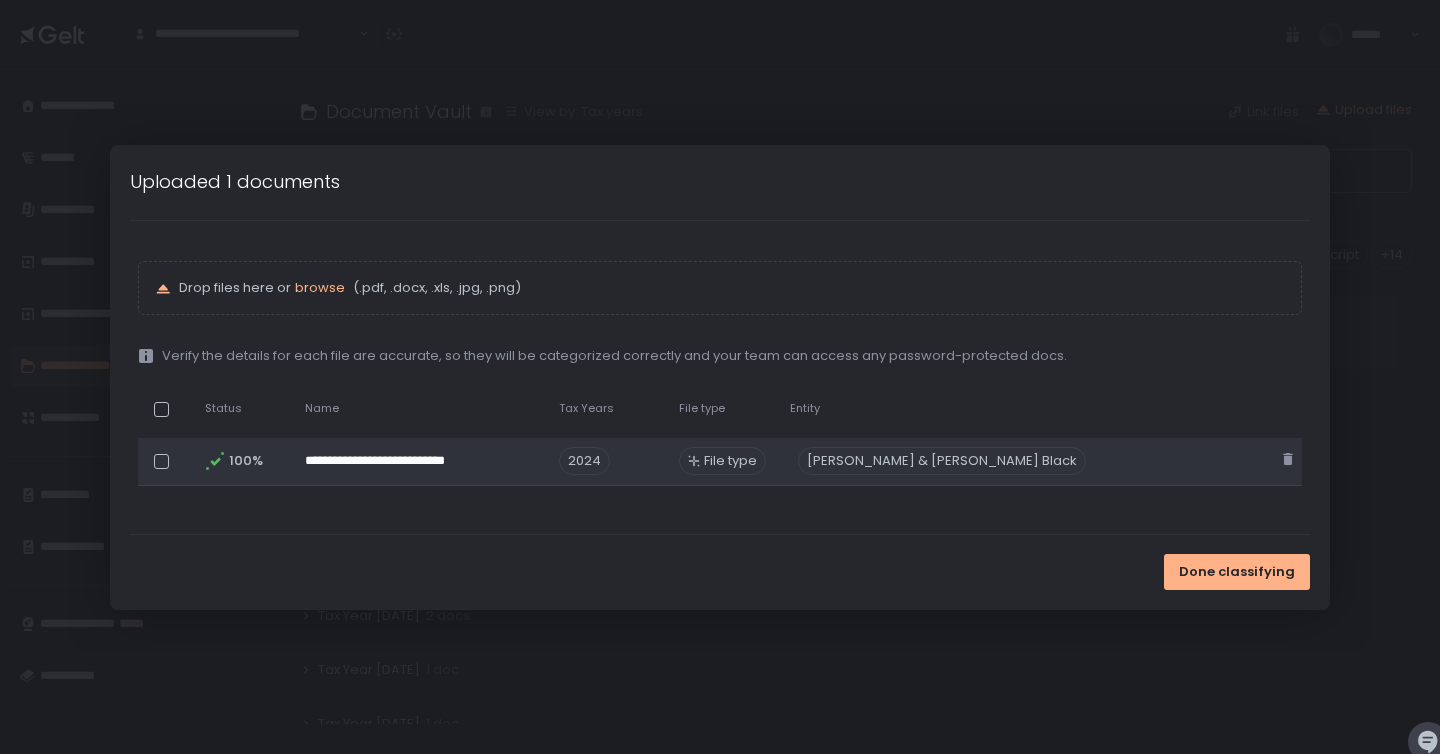 click on "File type" at bounding box center [730, 461] 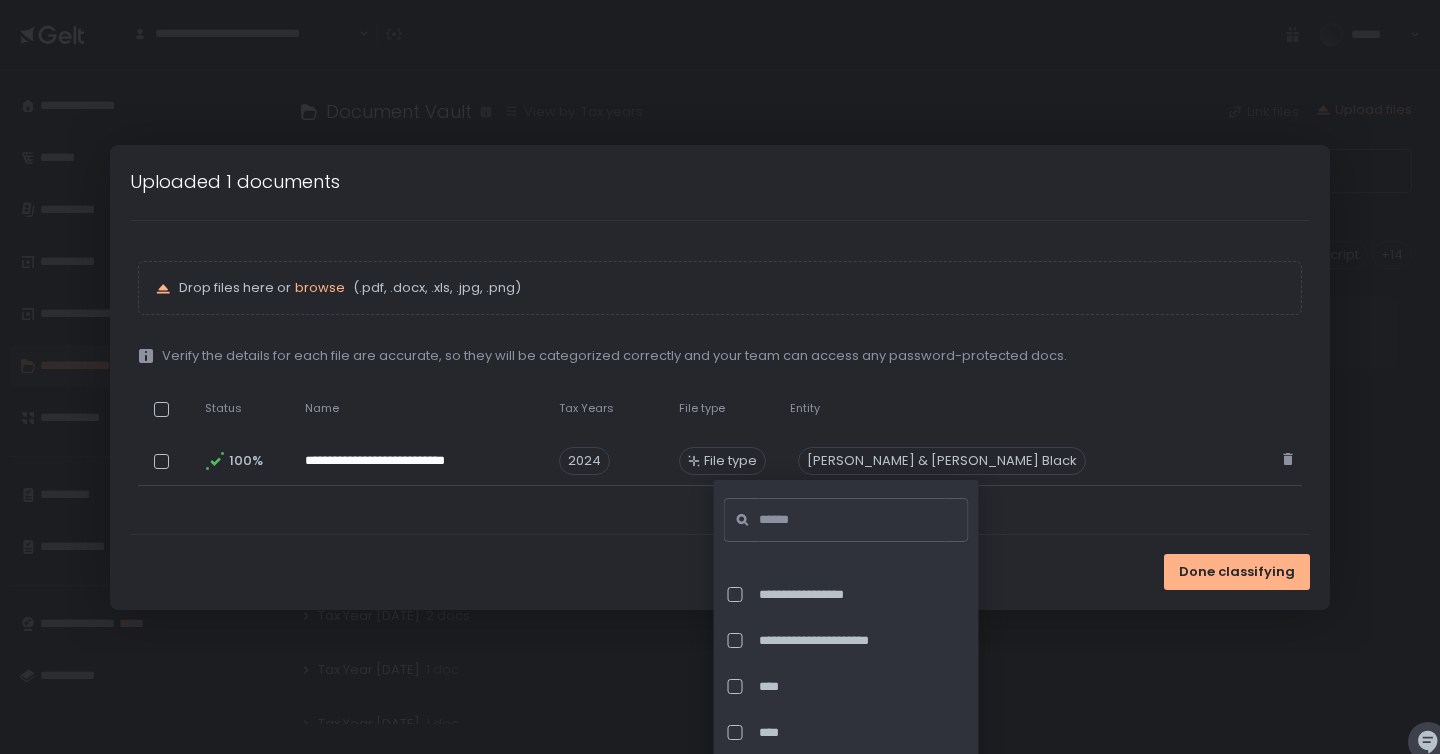 scroll, scrollTop: 2502, scrollLeft: 0, axis: vertical 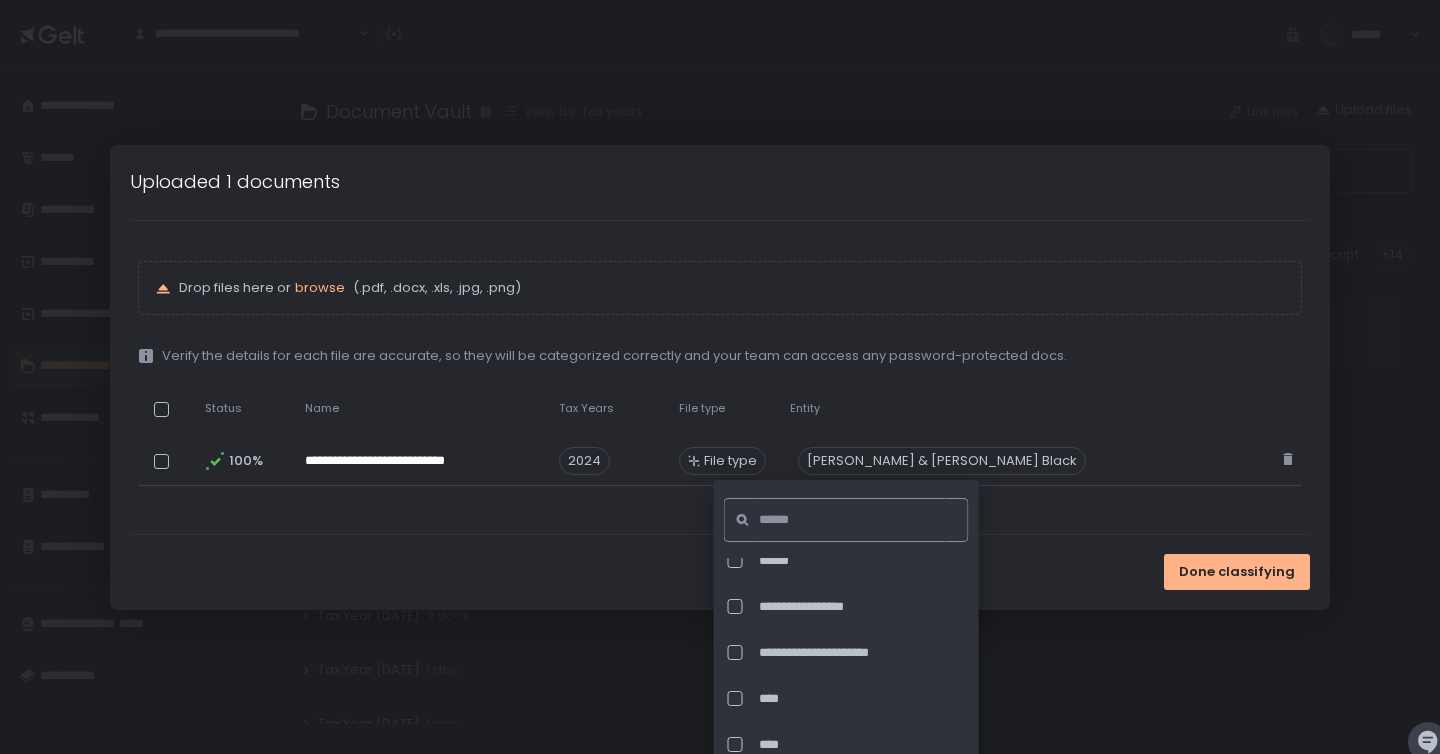 click 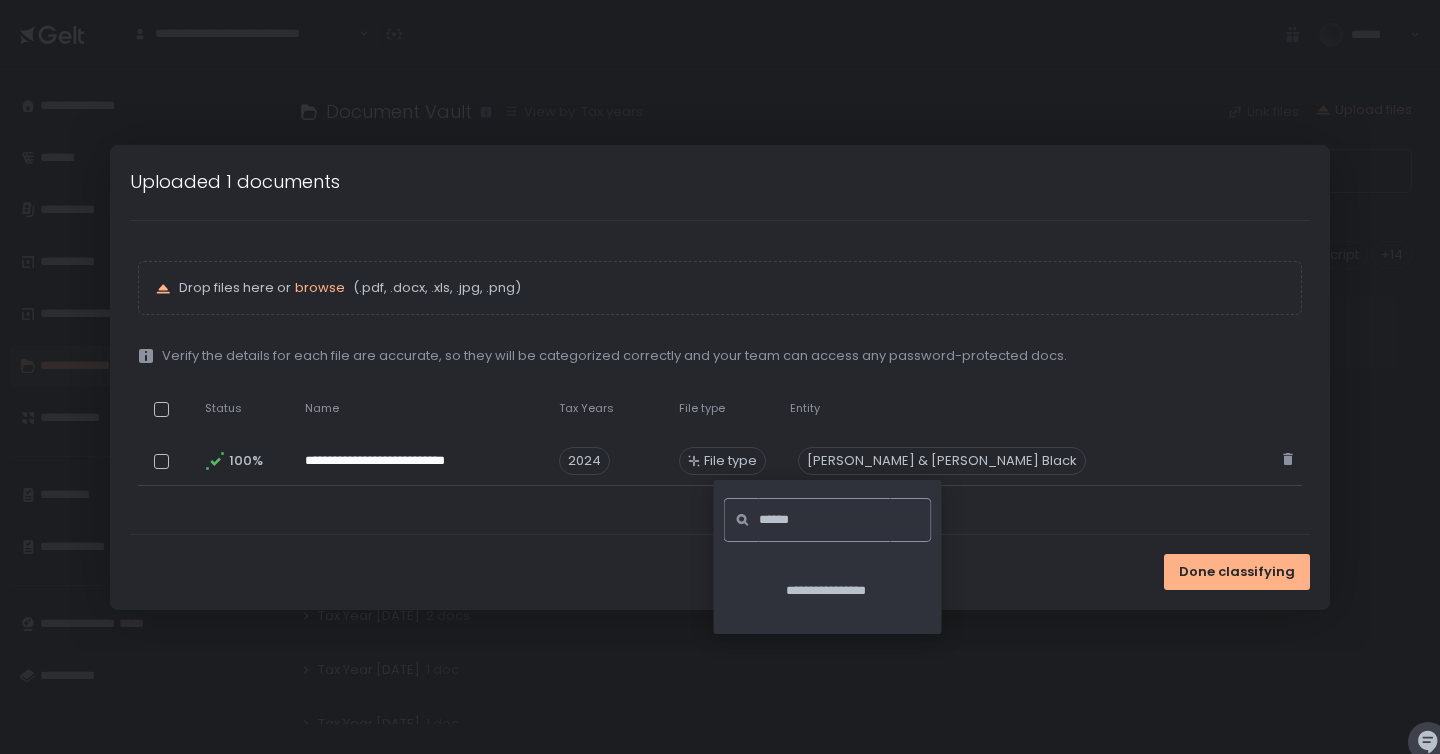scroll, scrollTop: 0, scrollLeft: 0, axis: both 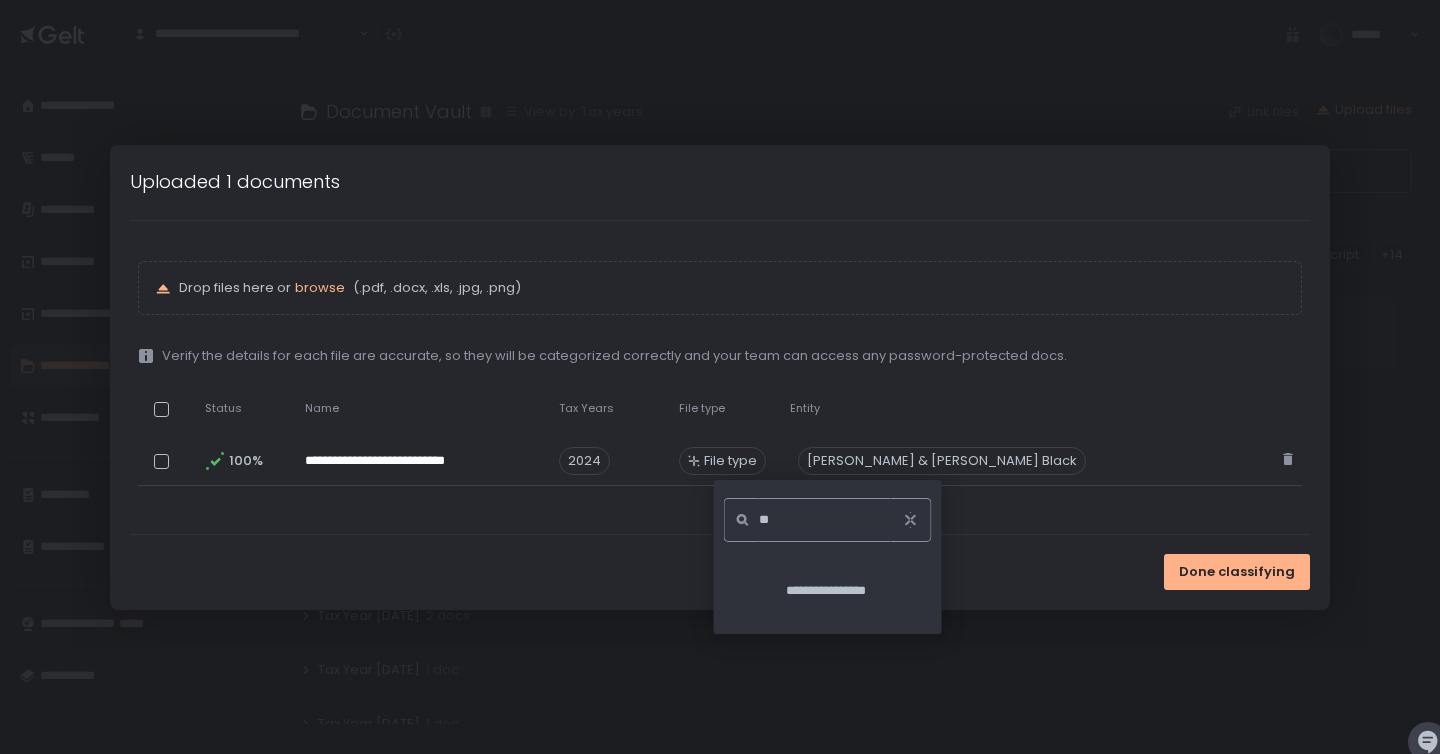 type on "*" 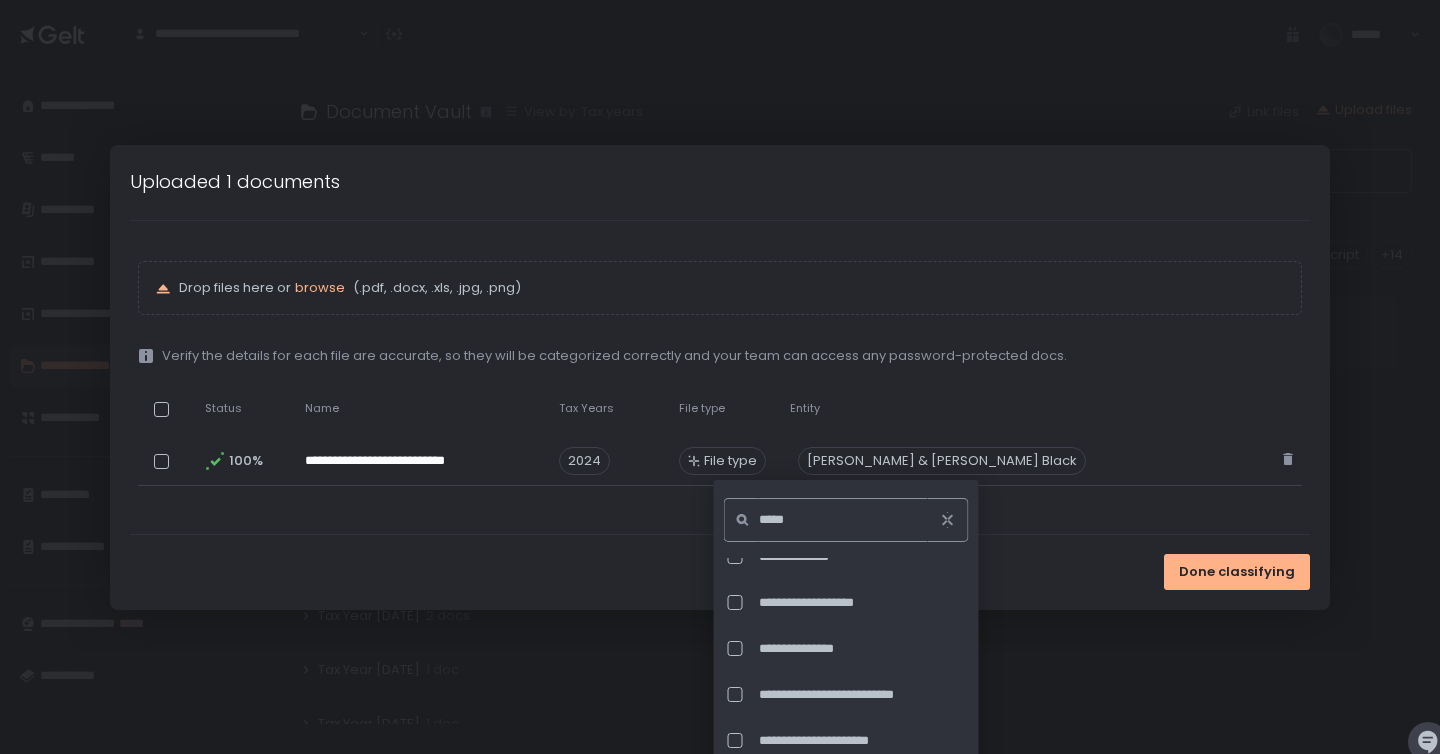 scroll, scrollTop: 0, scrollLeft: 0, axis: both 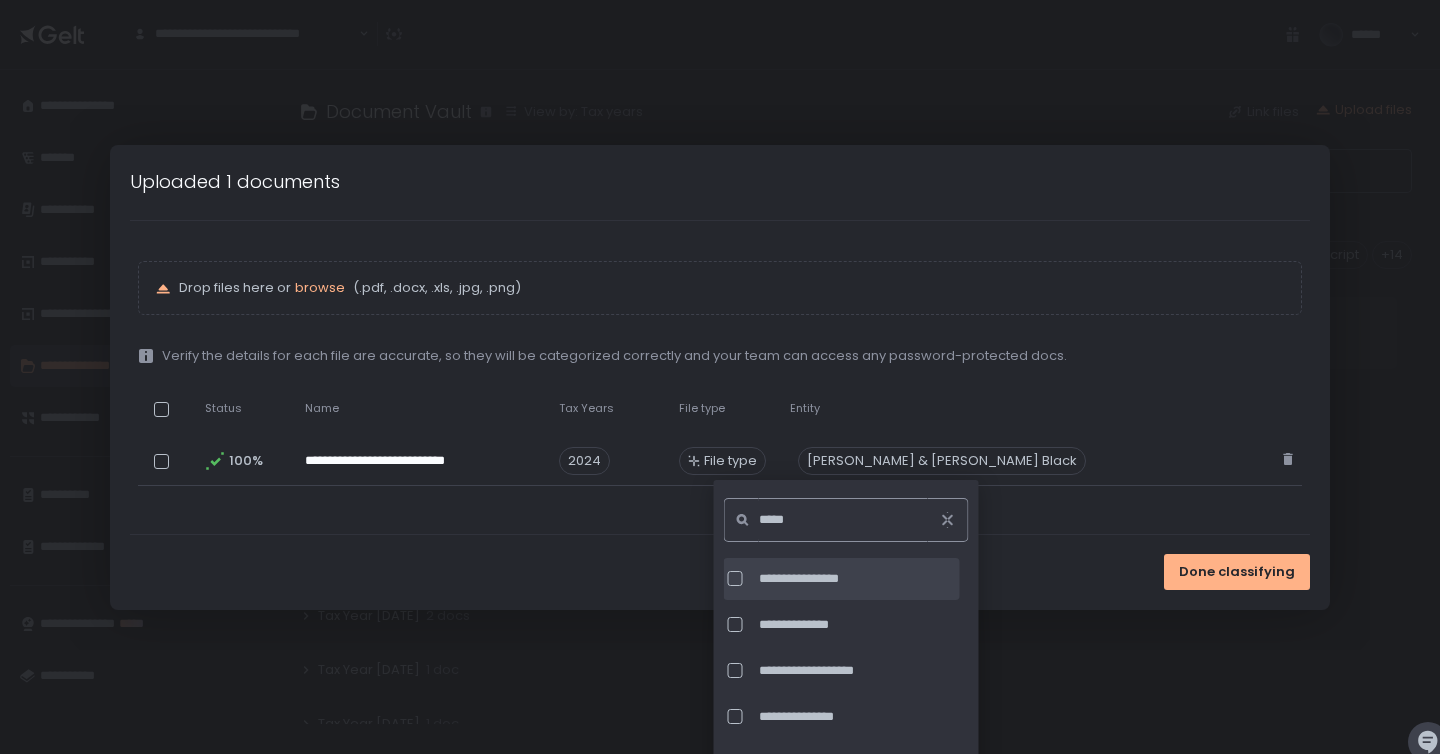 type on "*****" 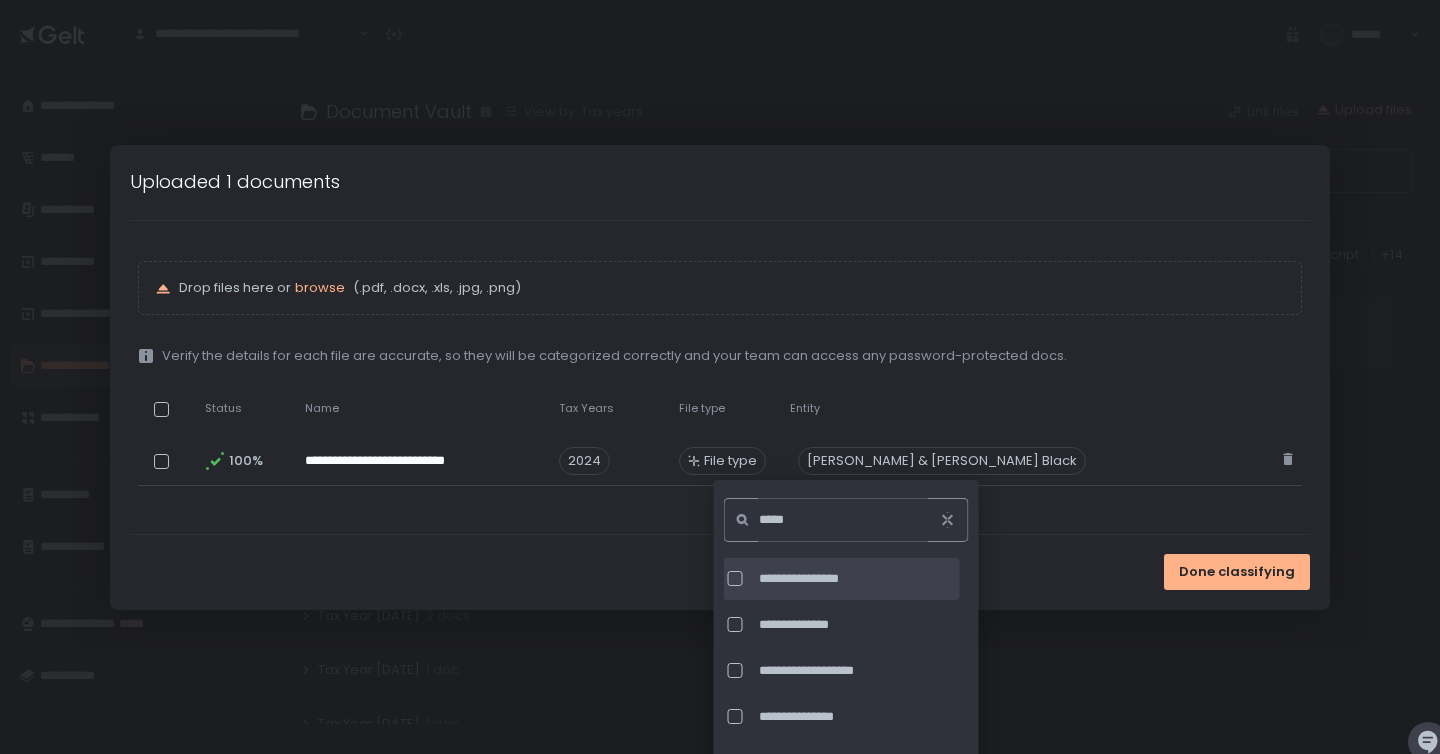 click on "**********" 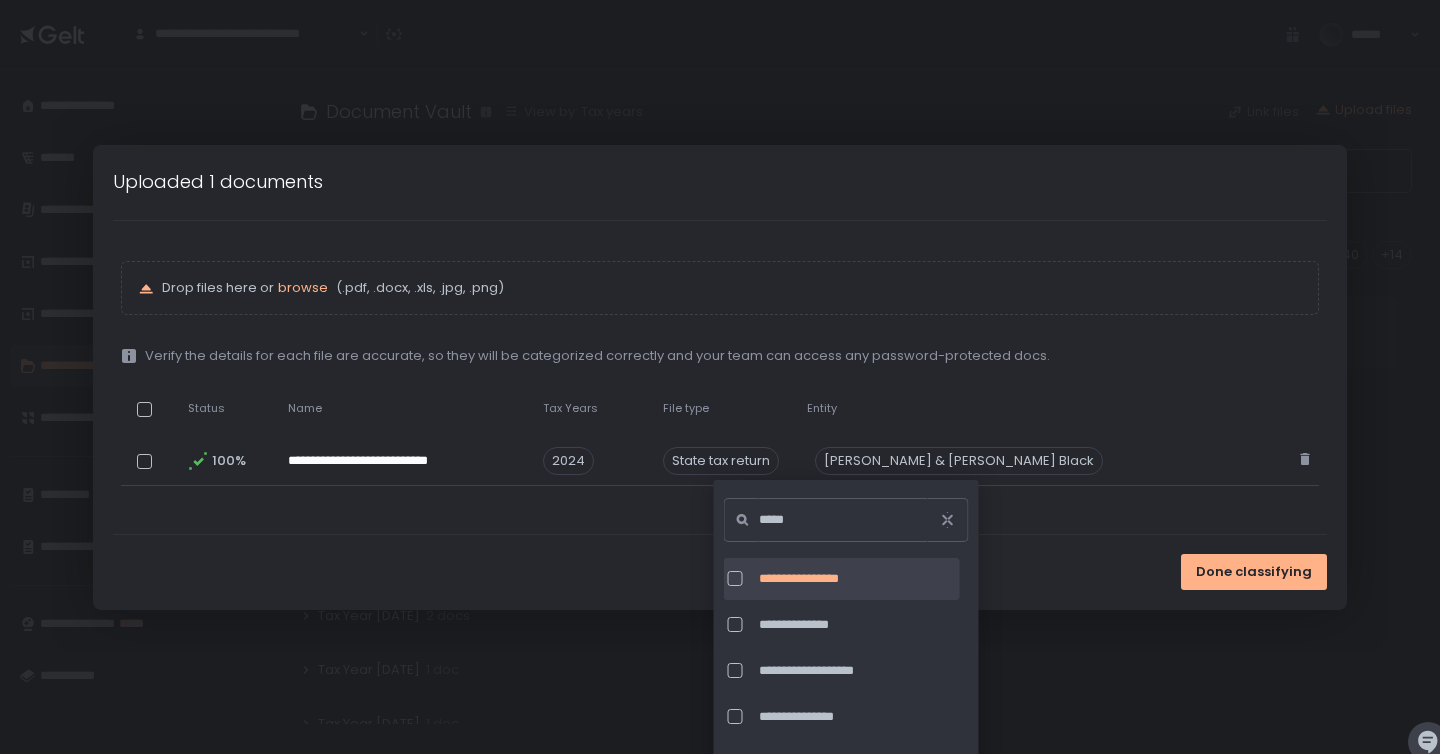 click at bounding box center (735, 578) 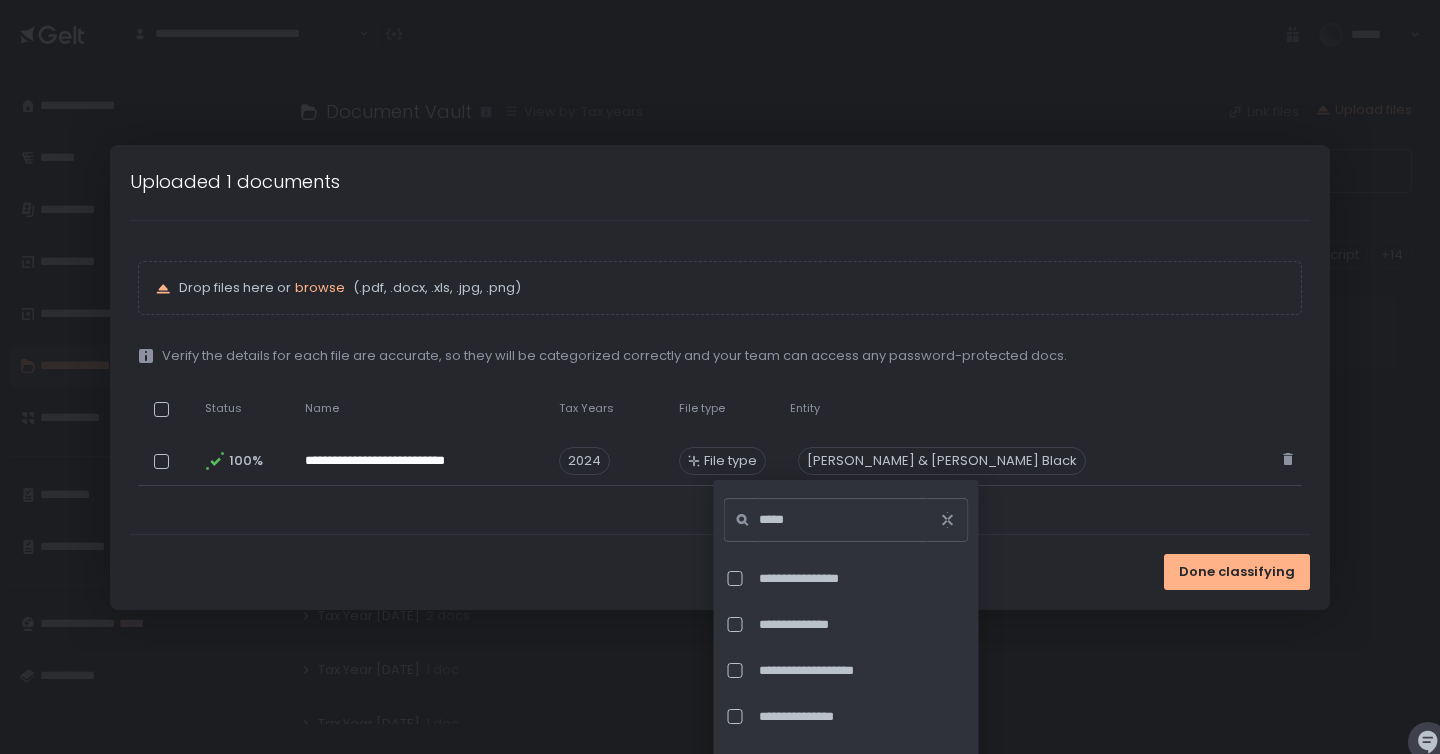click on "Done classifying" at bounding box center (720, 572) 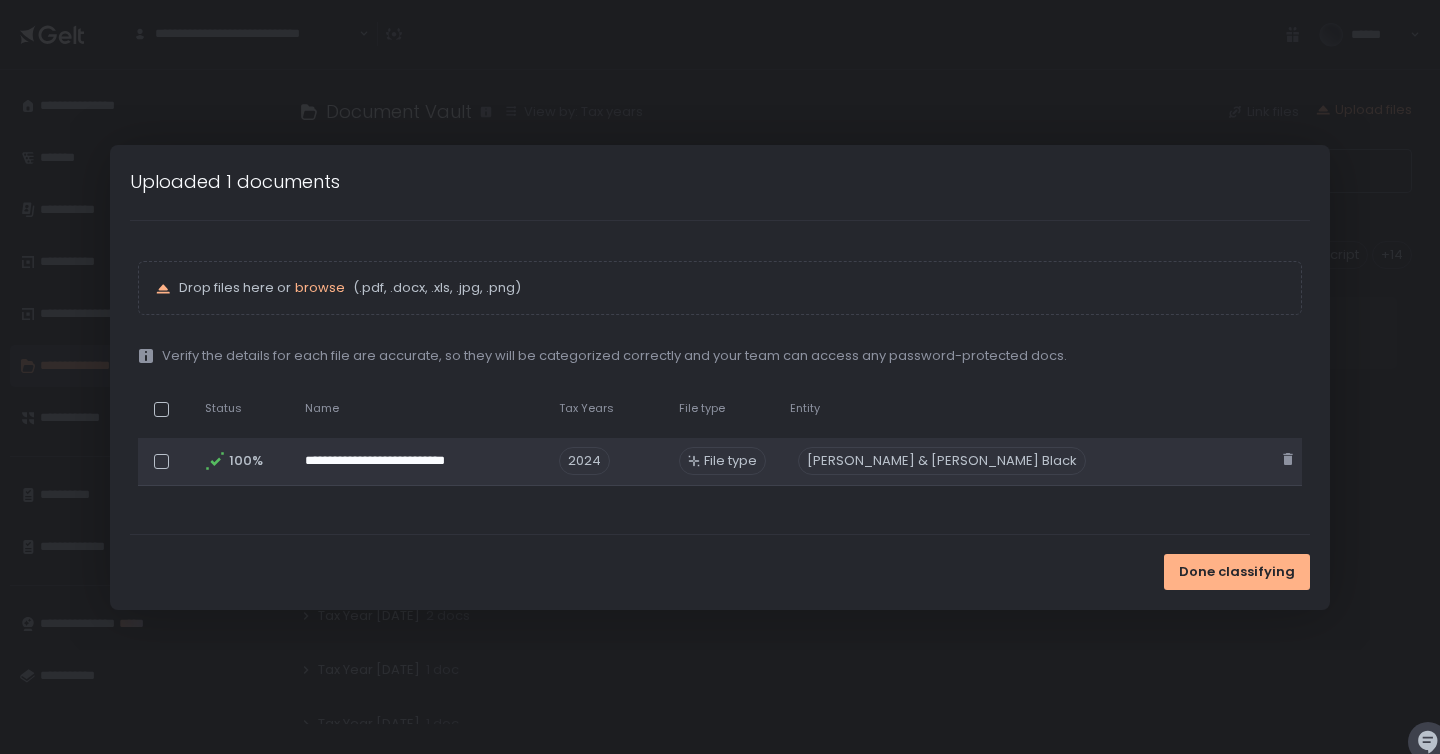 click on "[PERSON_NAME] & [PERSON_NAME] Black" at bounding box center (942, 461) 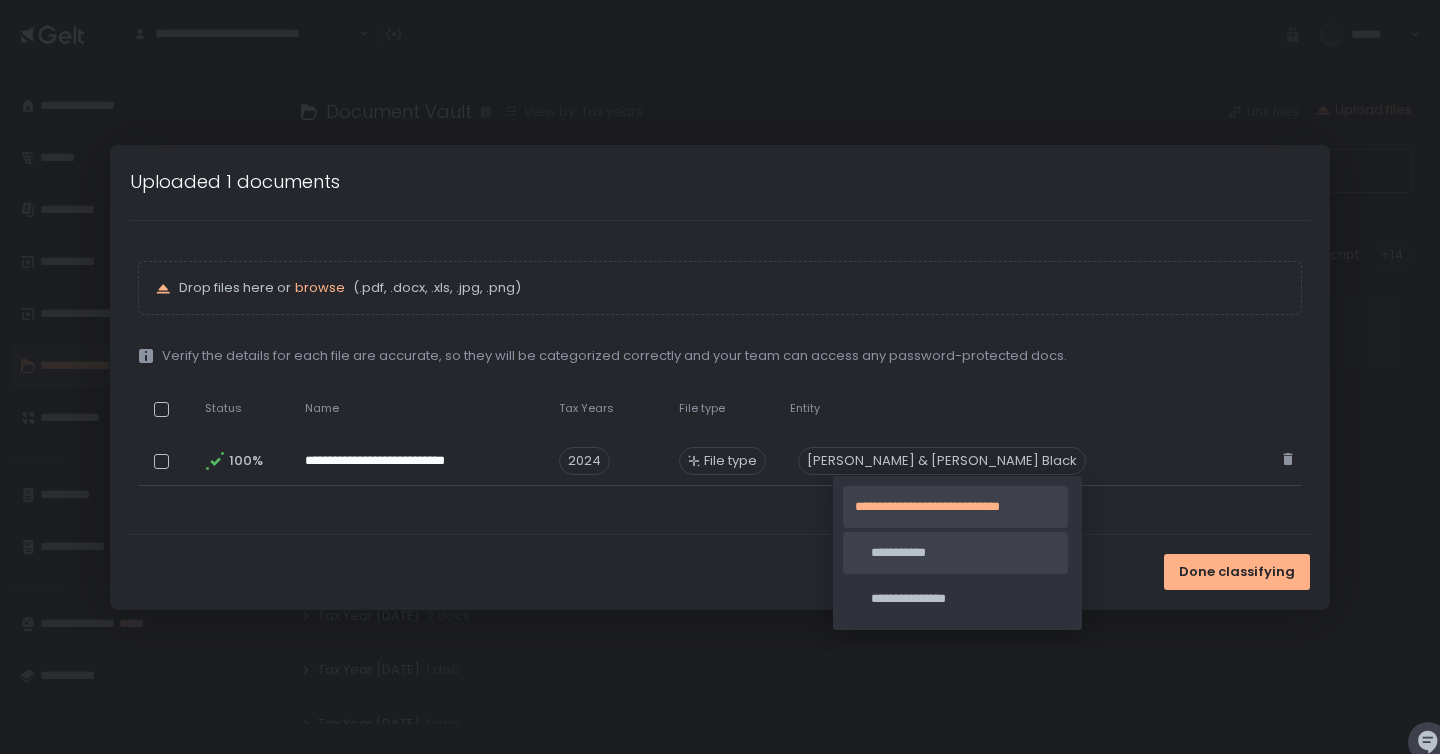 click on "**********" 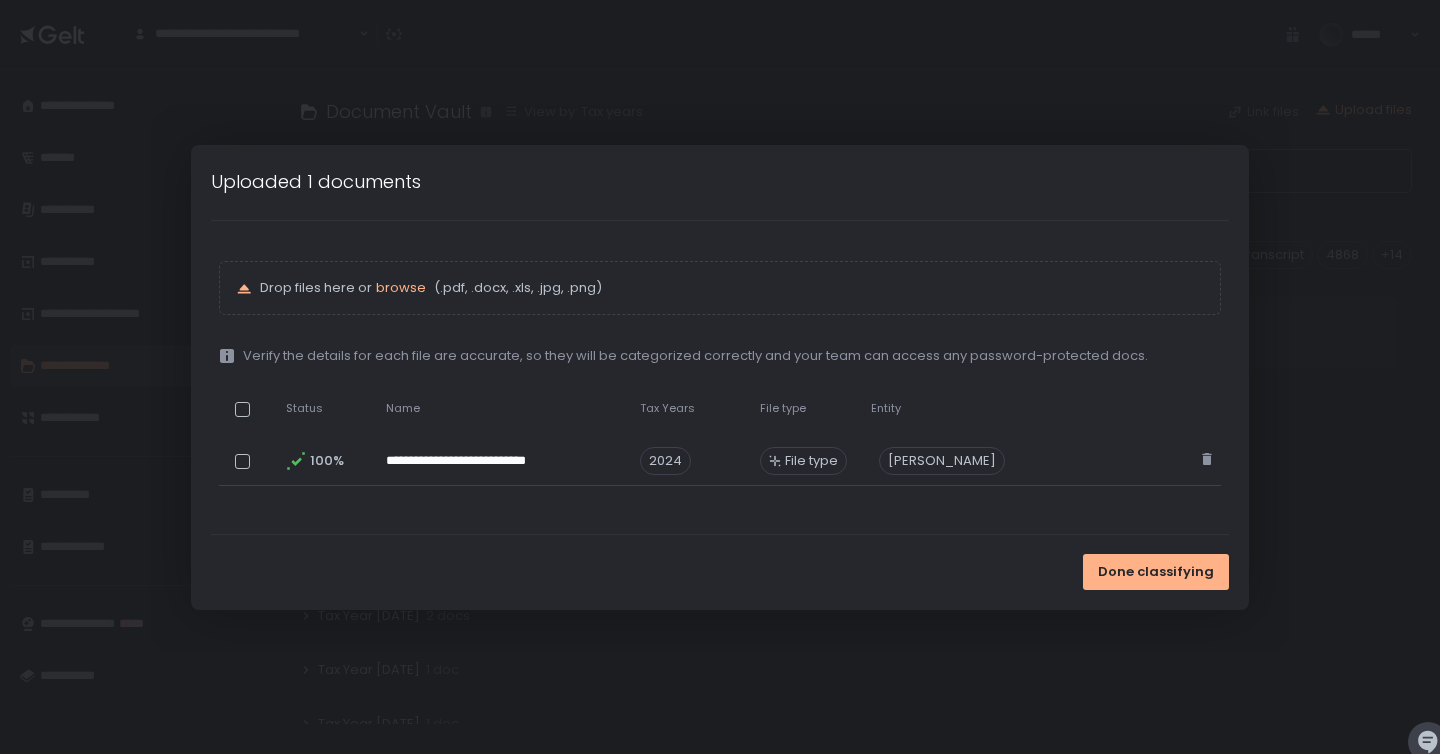 click on "Done classifying" at bounding box center [720, 572] 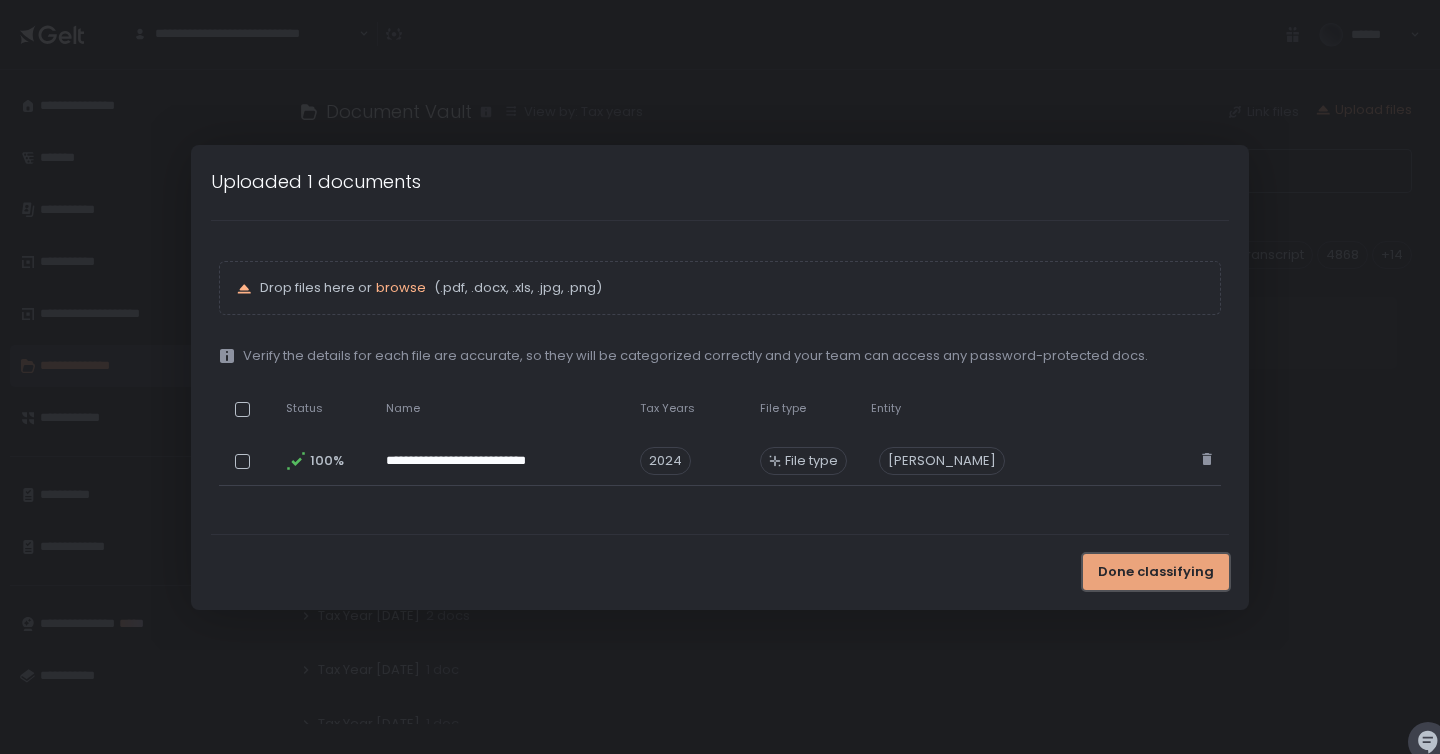 click on "Done classifying" at bounding box center (1156, 572) 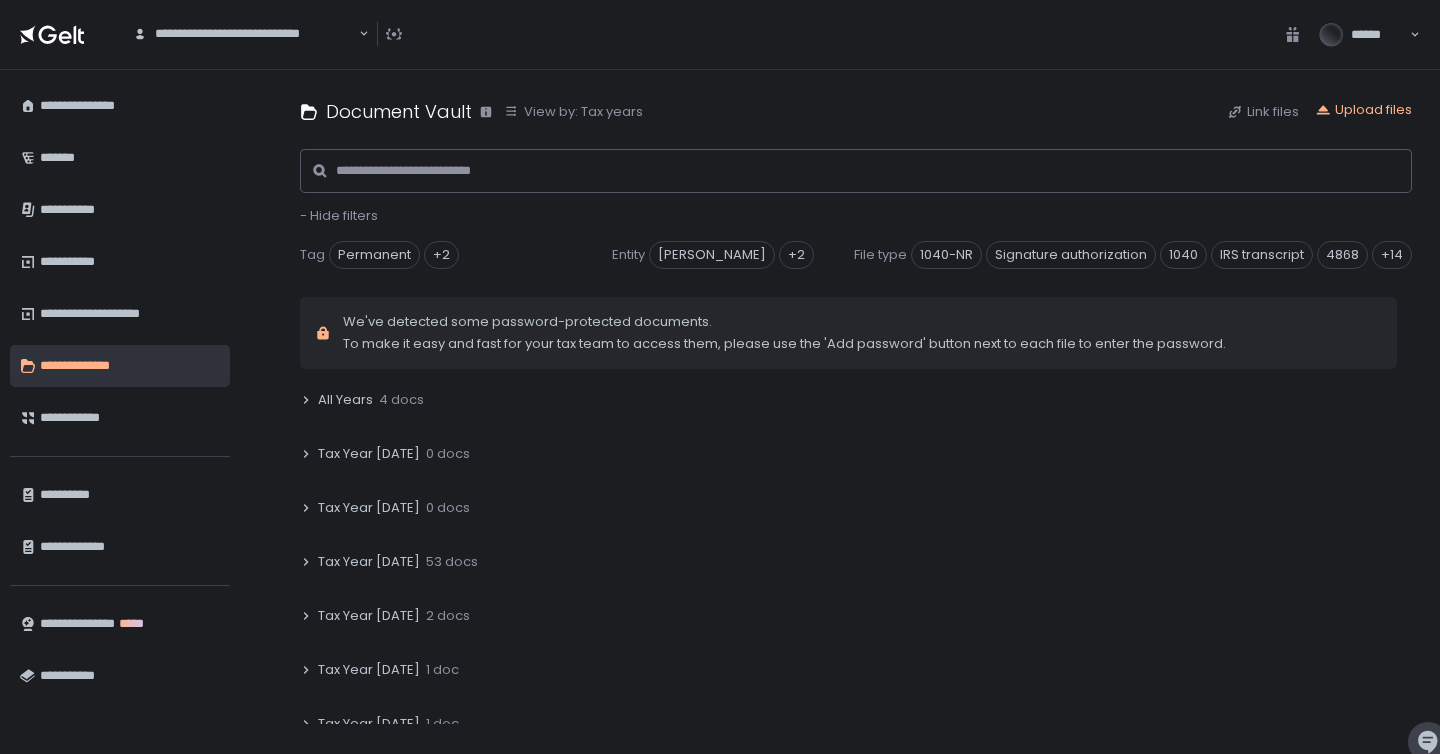 click on "All Years 4 docs" 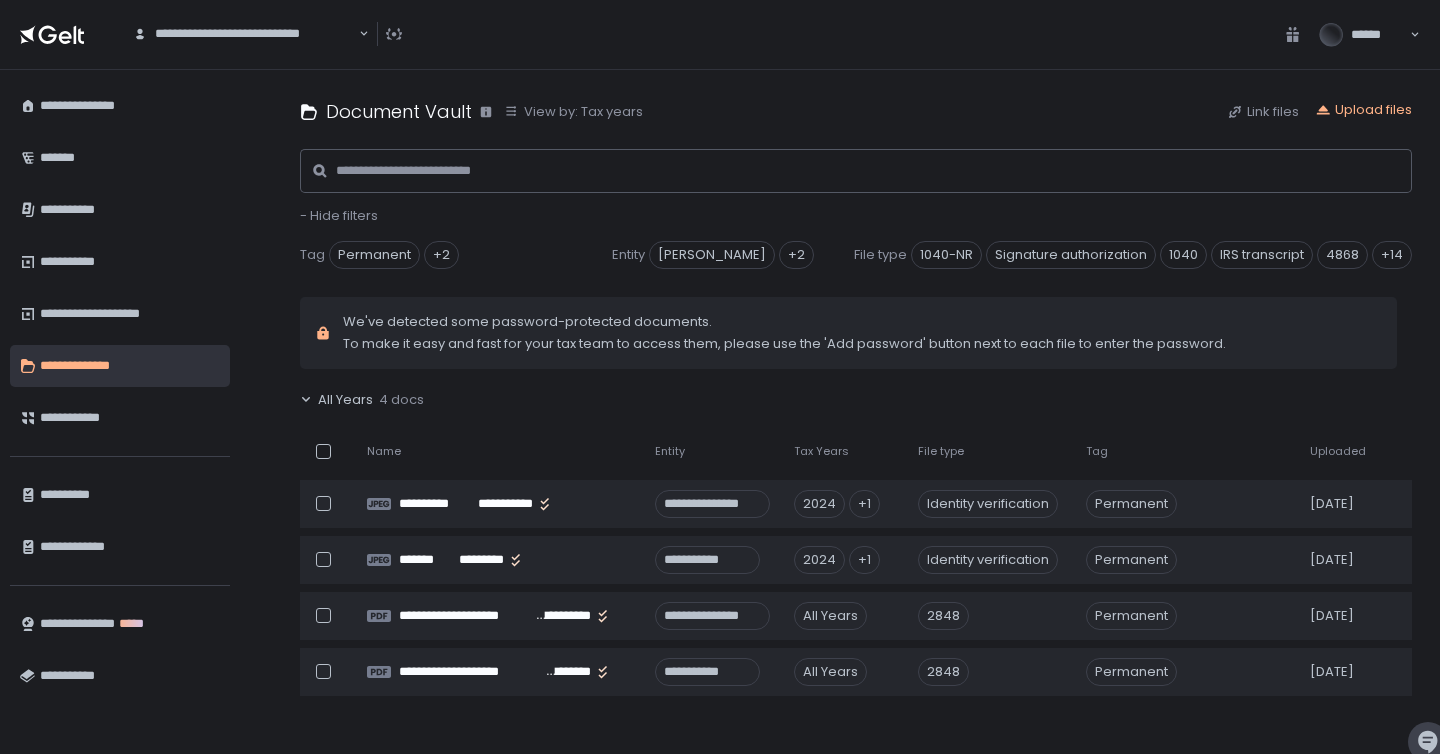 click on "All Years 4 docs" 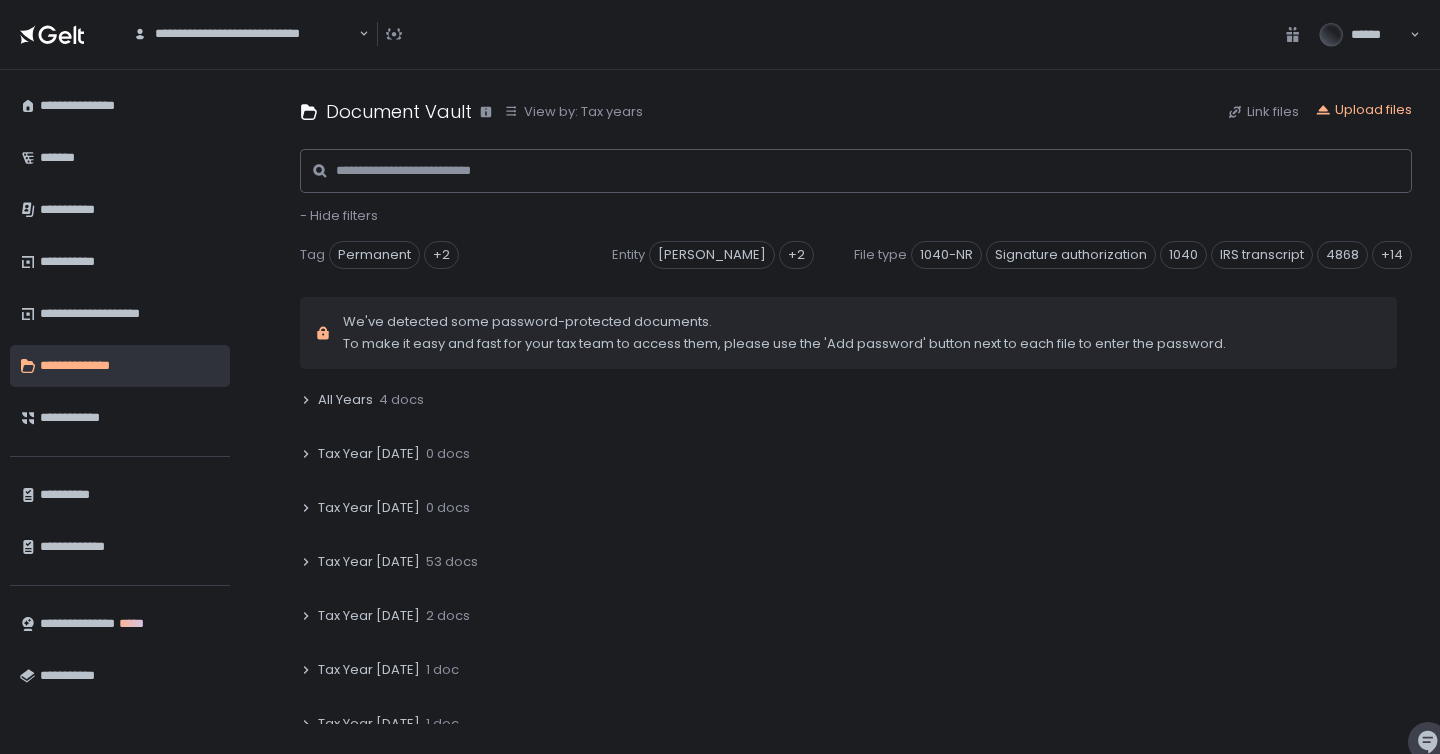 click on "To make it easy and fast for your tax team to access them, please use the 'Add password' button next to each file to enter the password." 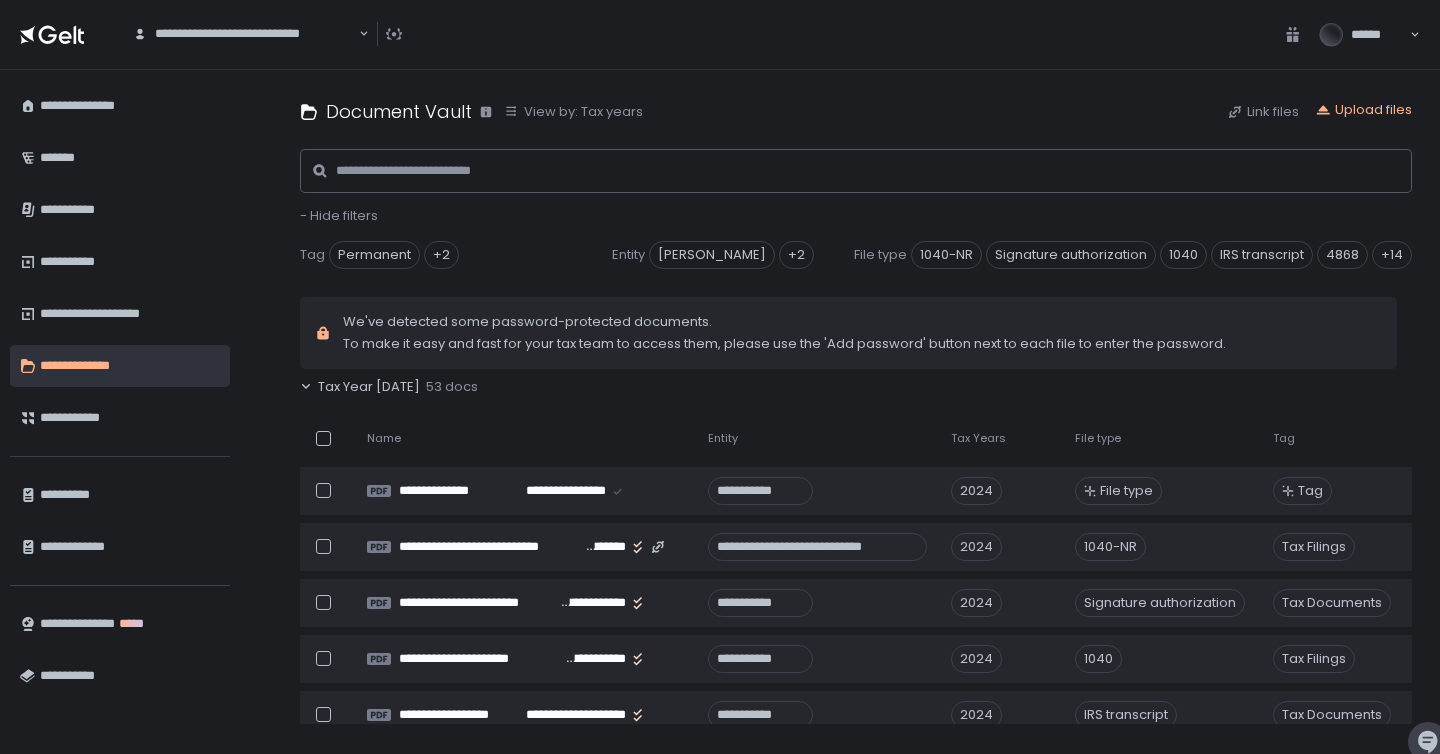 scroll, scrollTop: 177, scrollLeft: 0, axis: vertical 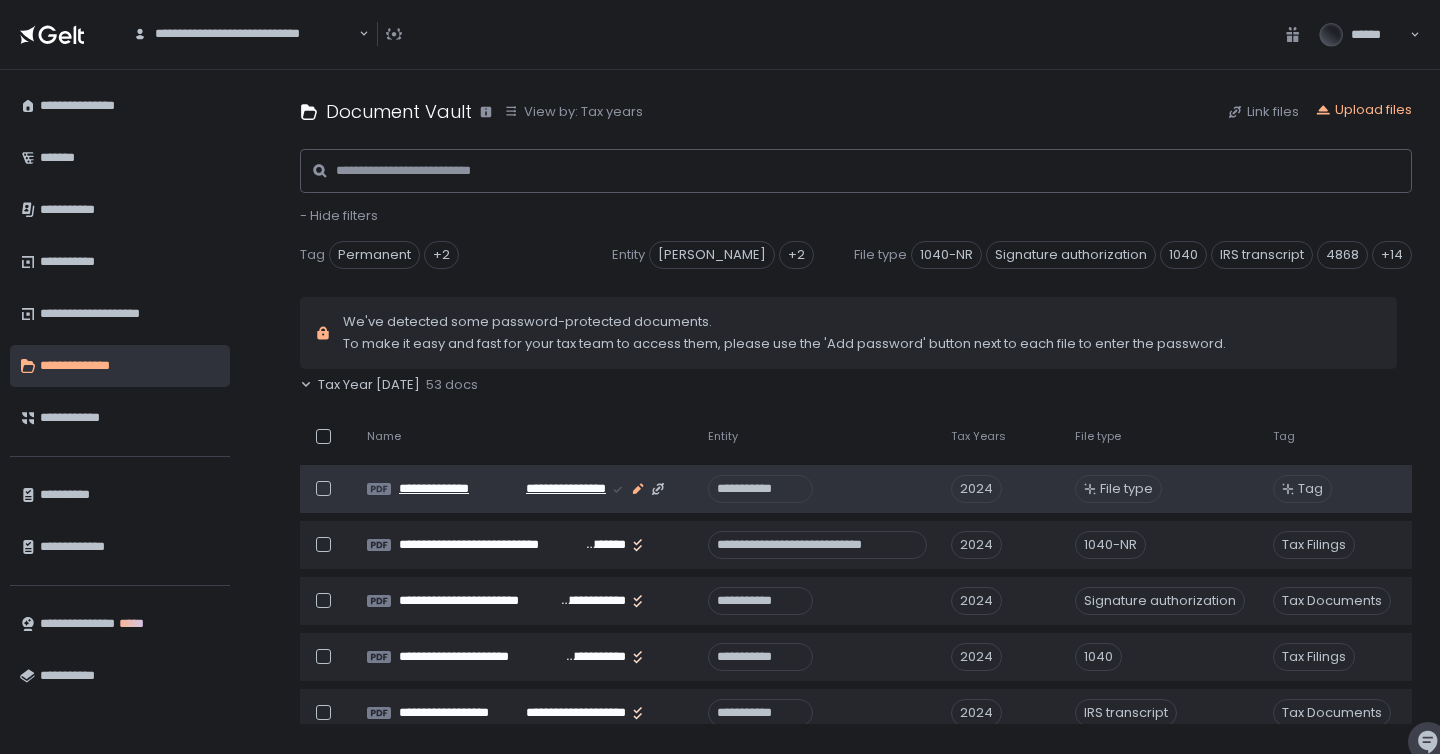 click 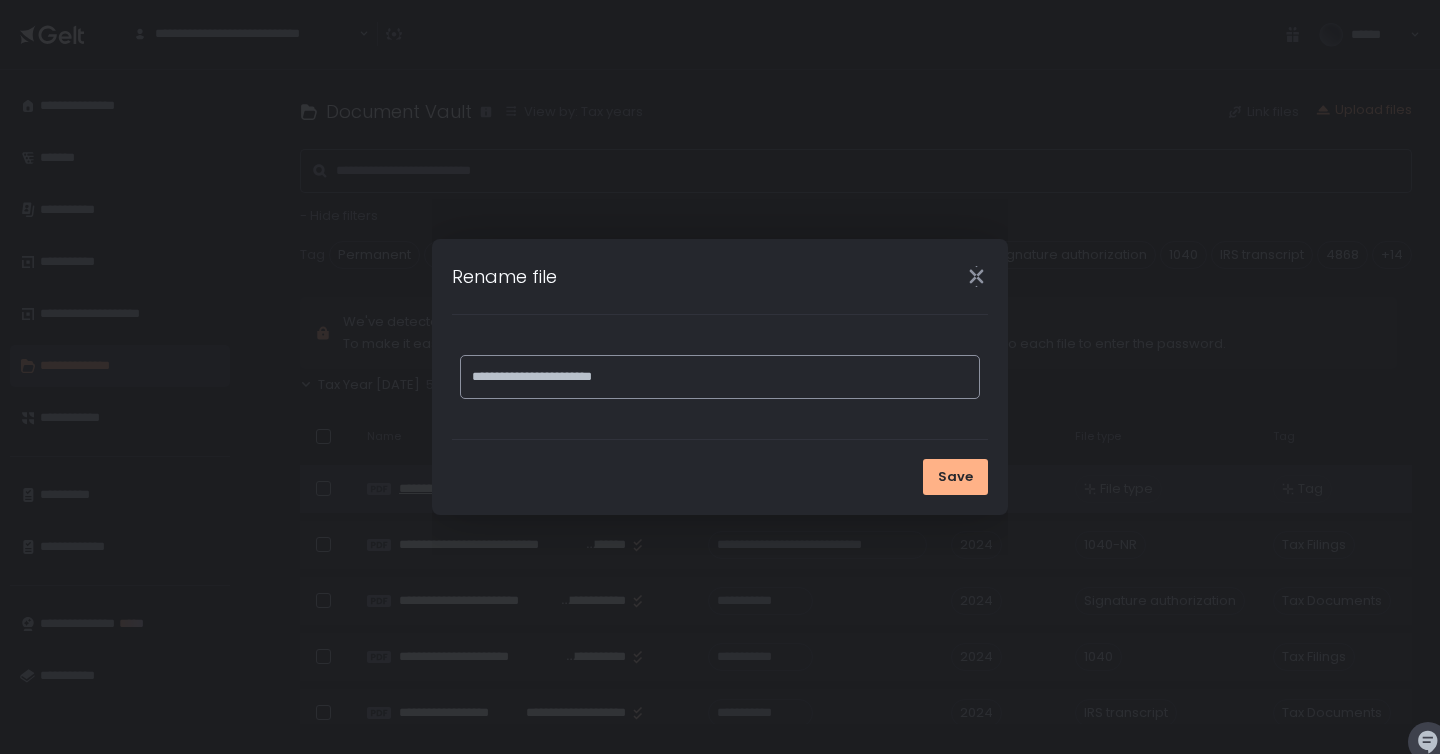 drag, startPoint x: 717, startPoint y: 369, endPoint x: 386, endPoint y: 372, distance: 331.01358 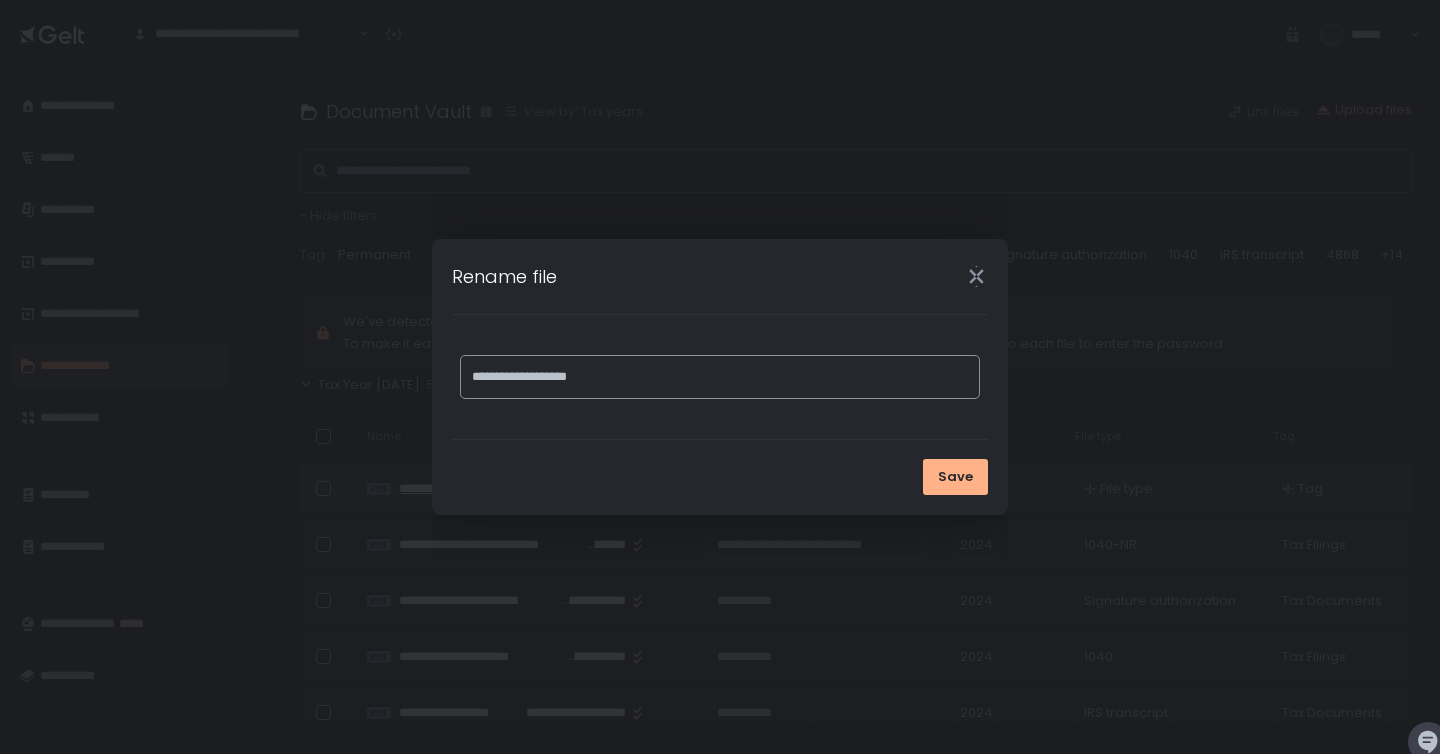 paste on "**********" 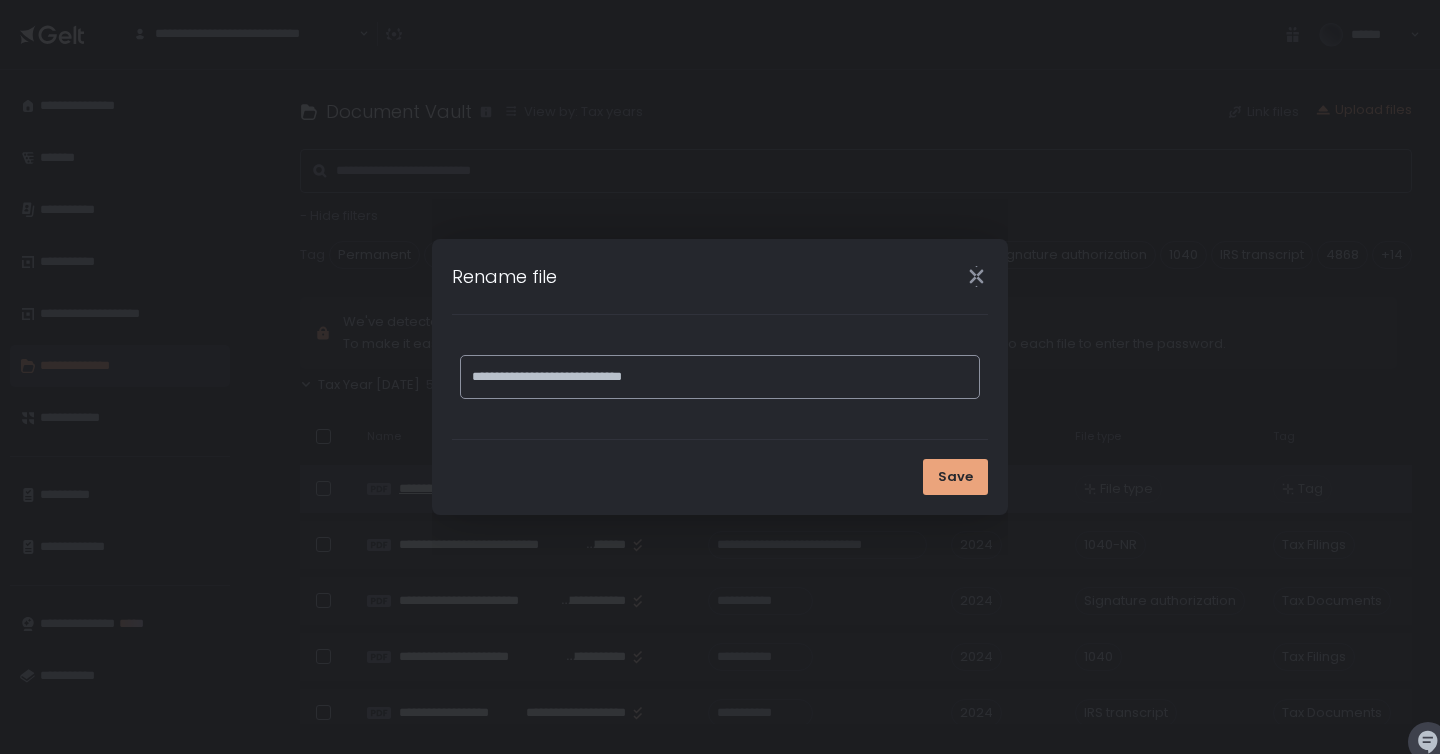 type on "**********" 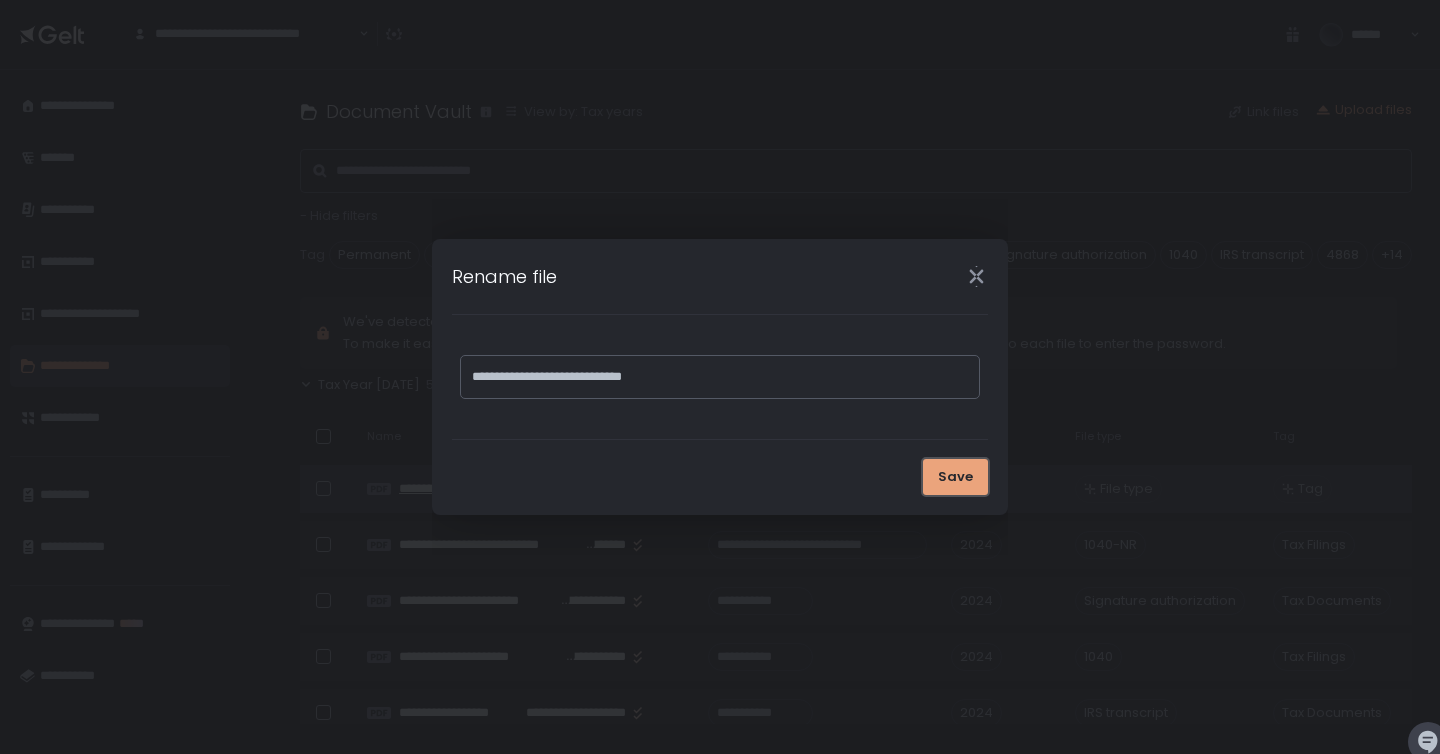 click on "Save" at bounding box center (955, 477) 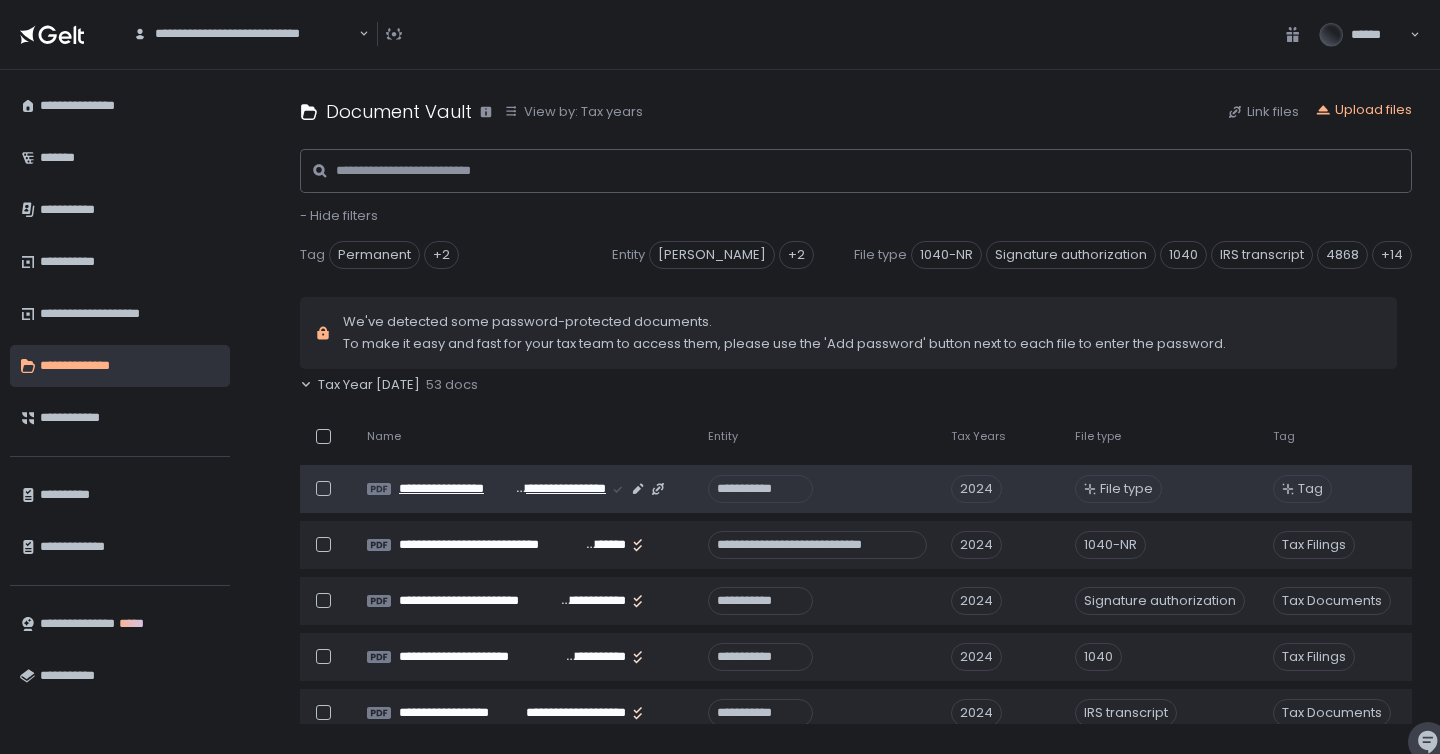click at bounding box center (323, 488) 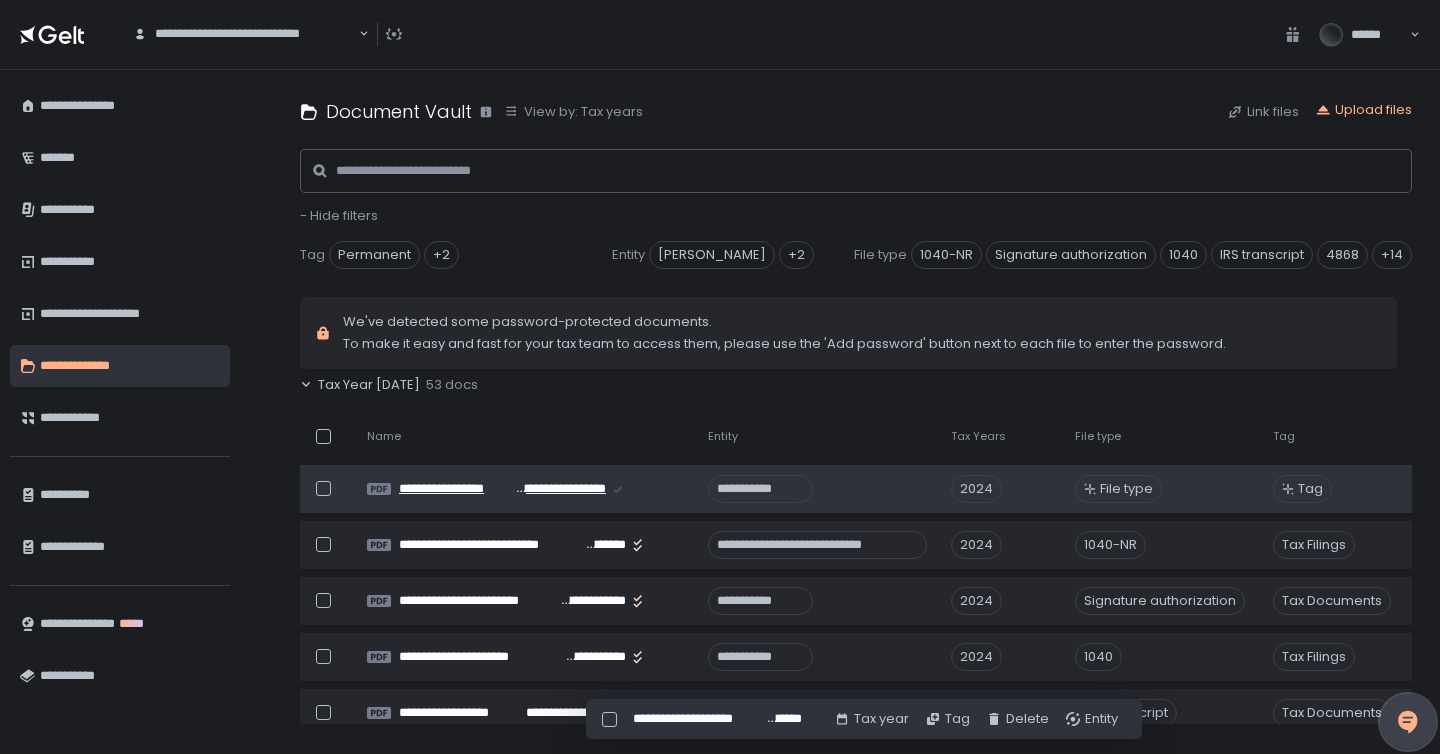 click 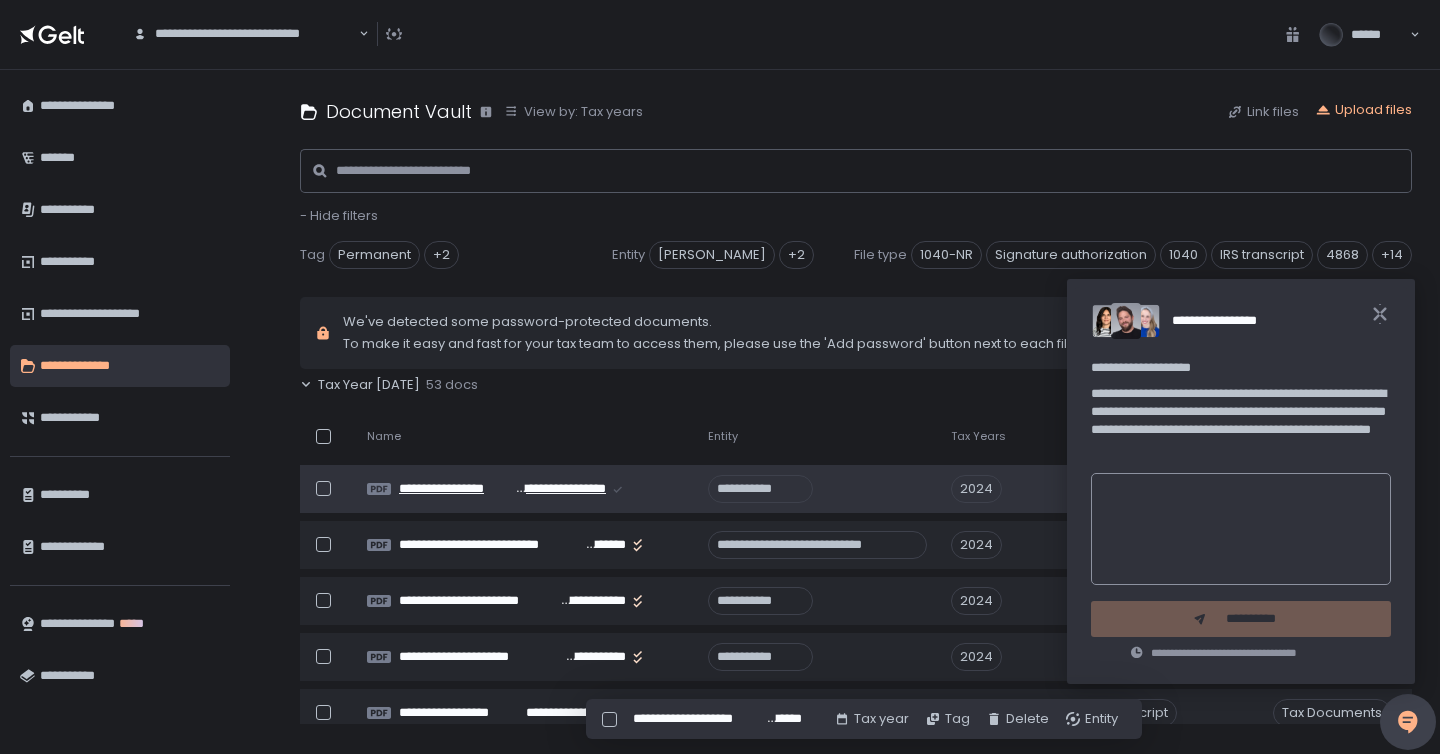 click 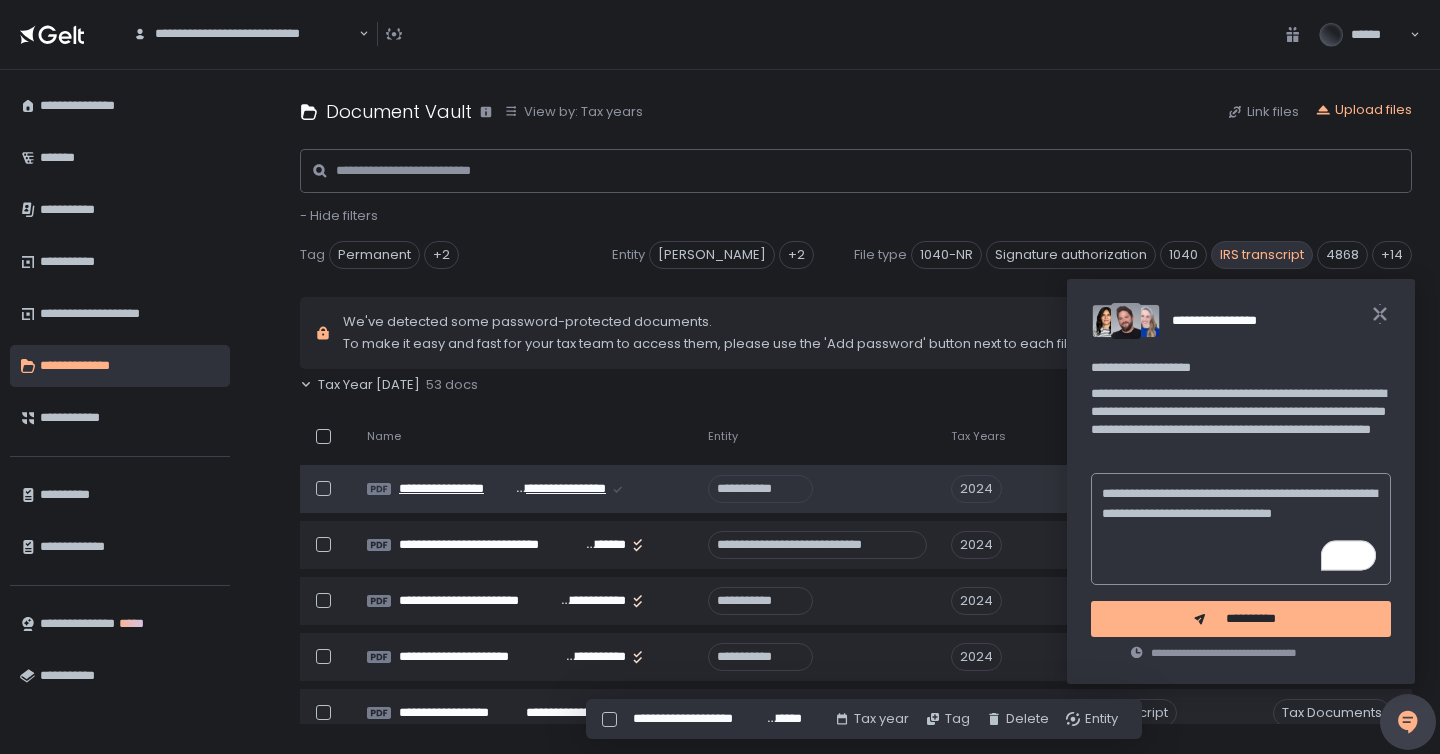 paste on "**********" 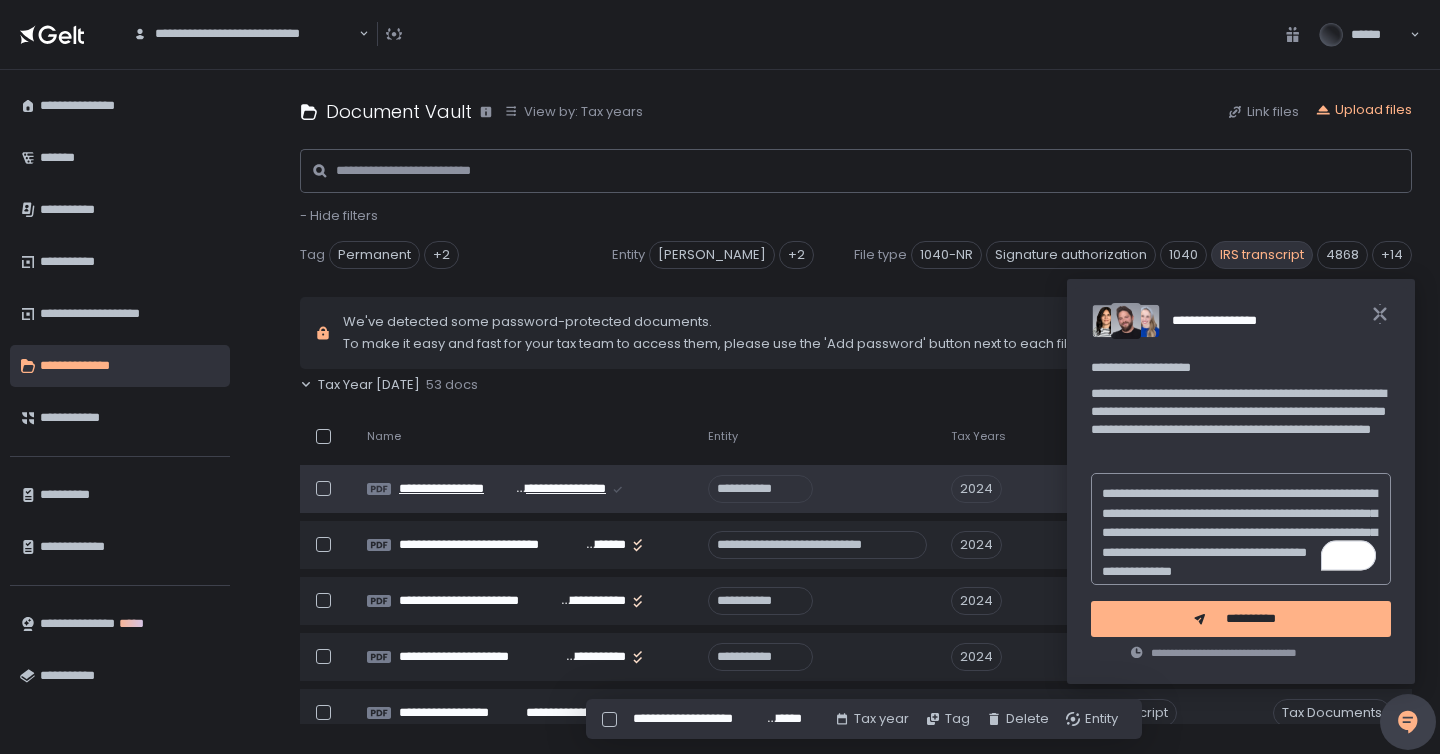 scroll, scrollTop: 36, scrollLeft: 0, axis: vertical 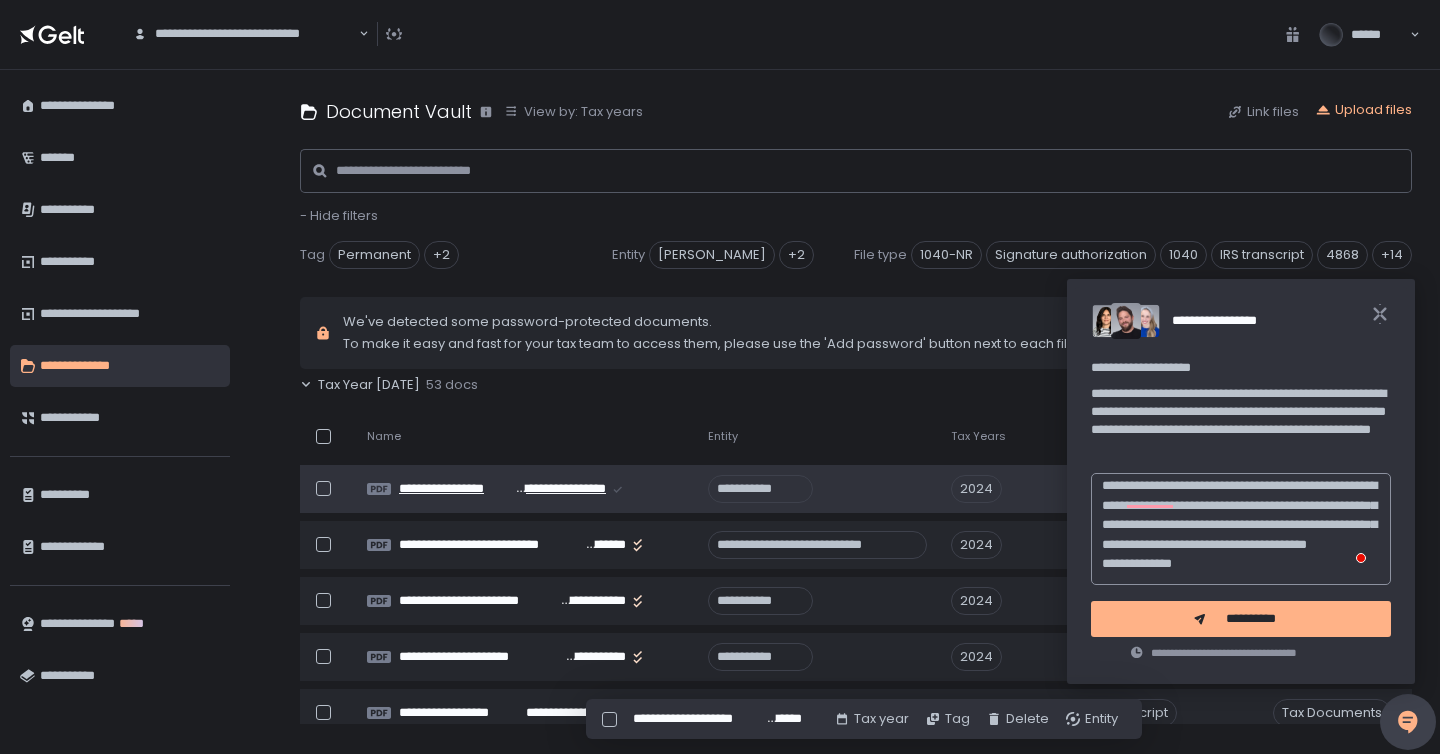 click on "**********" 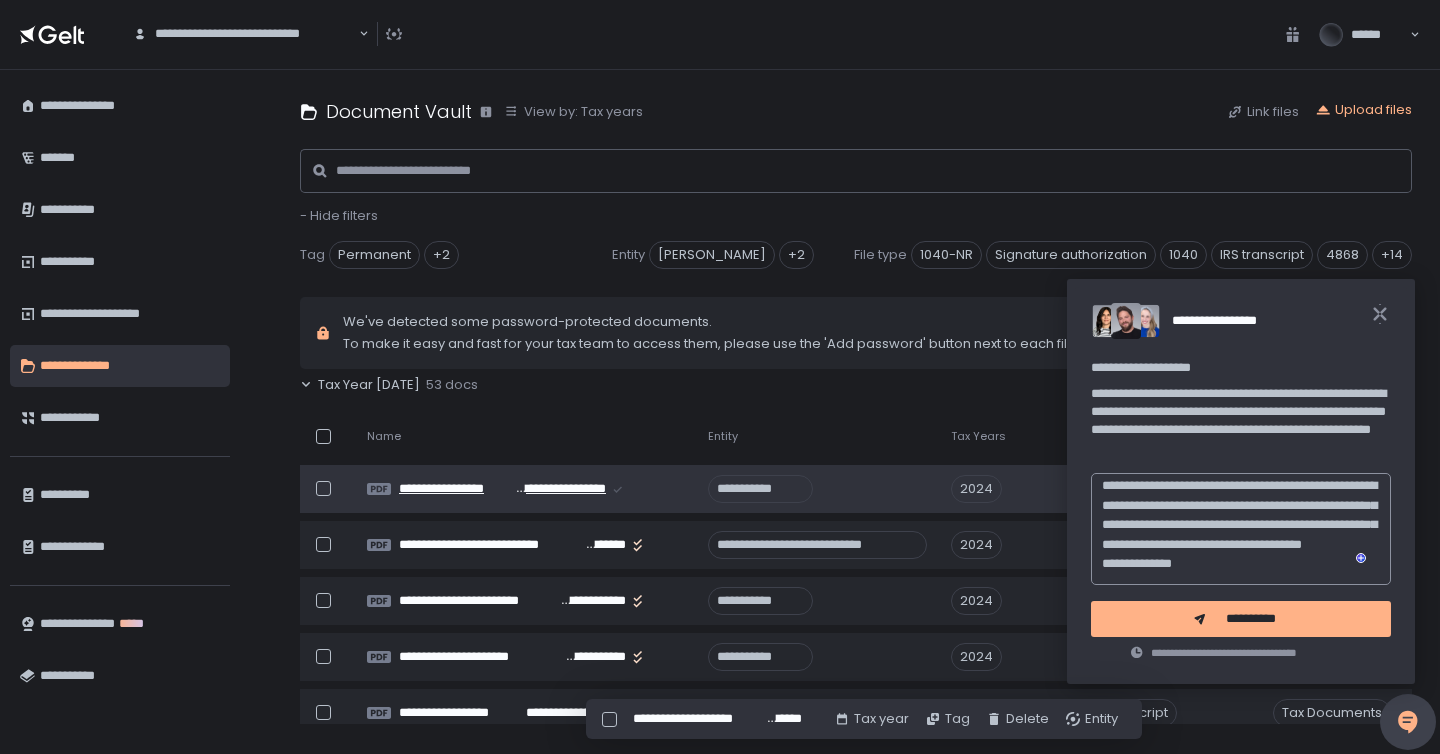 click on "**********" 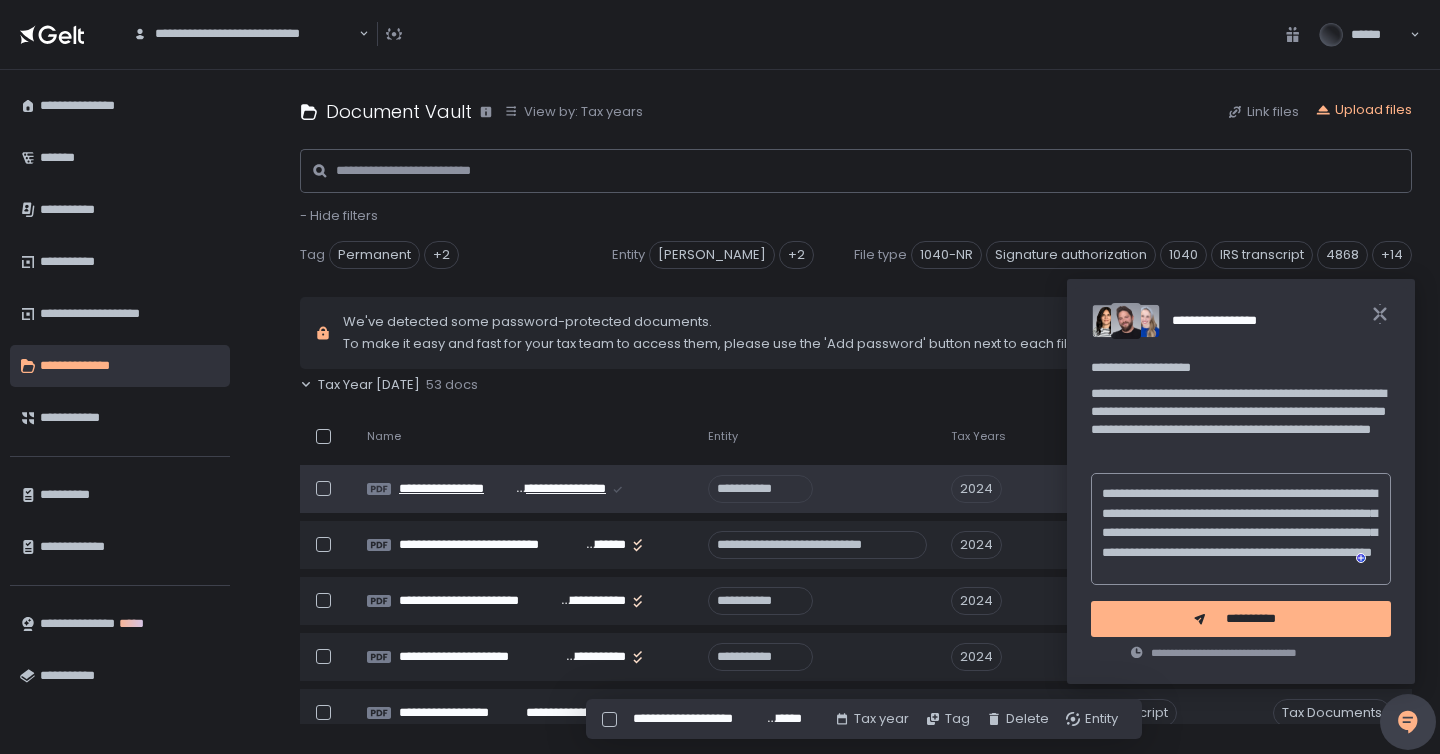 scroll, scrollTop: 27, scrollLeft: 0, axis: vertical 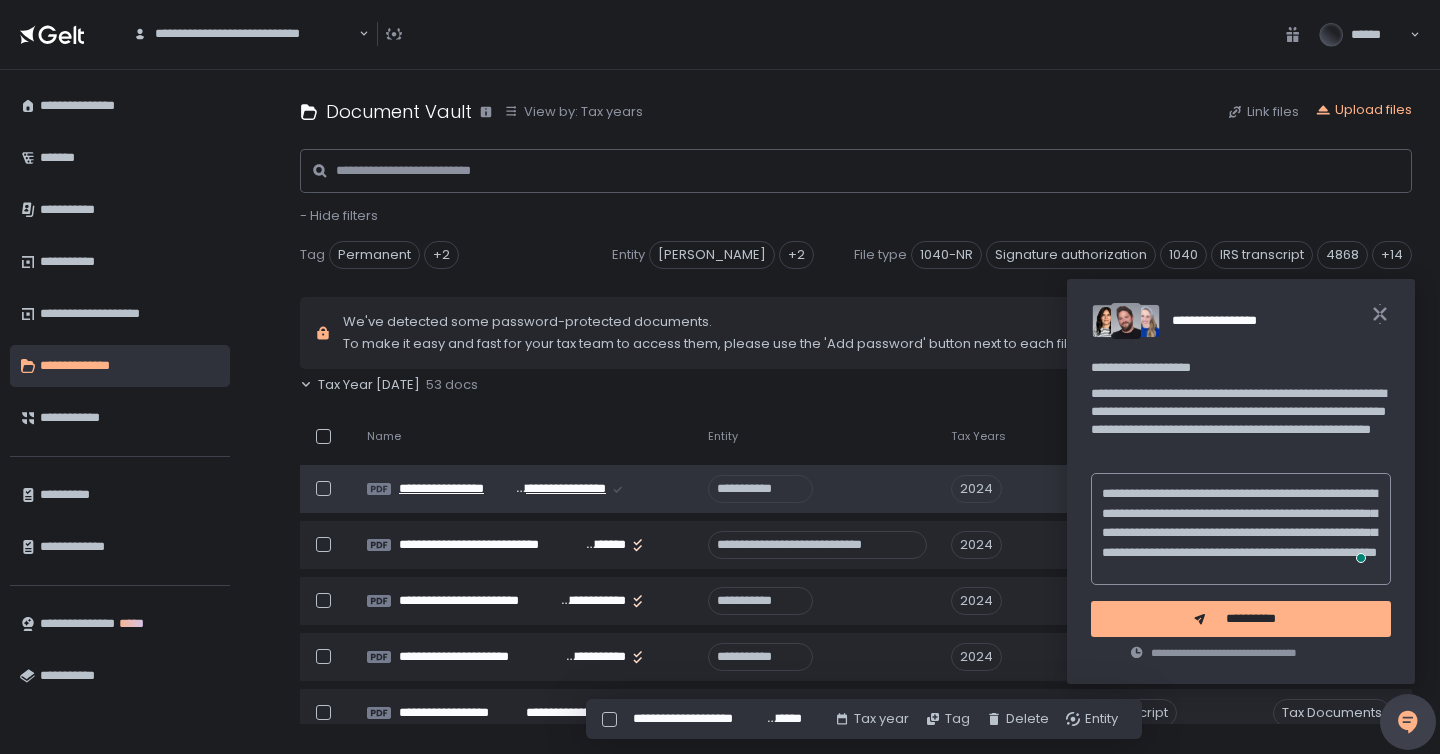 click on "**********" 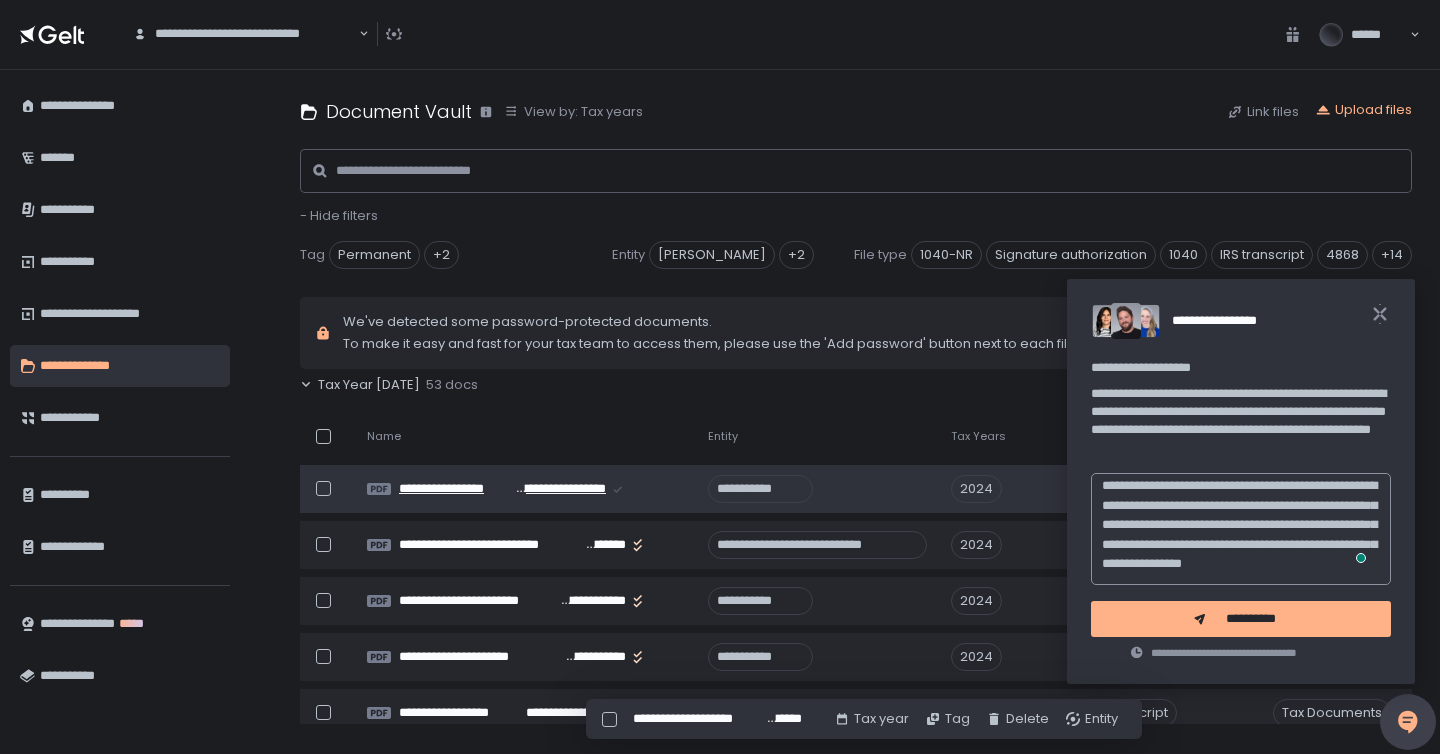 scroll, scrollTop: 36, scrollLeft: 0, axis: vertical 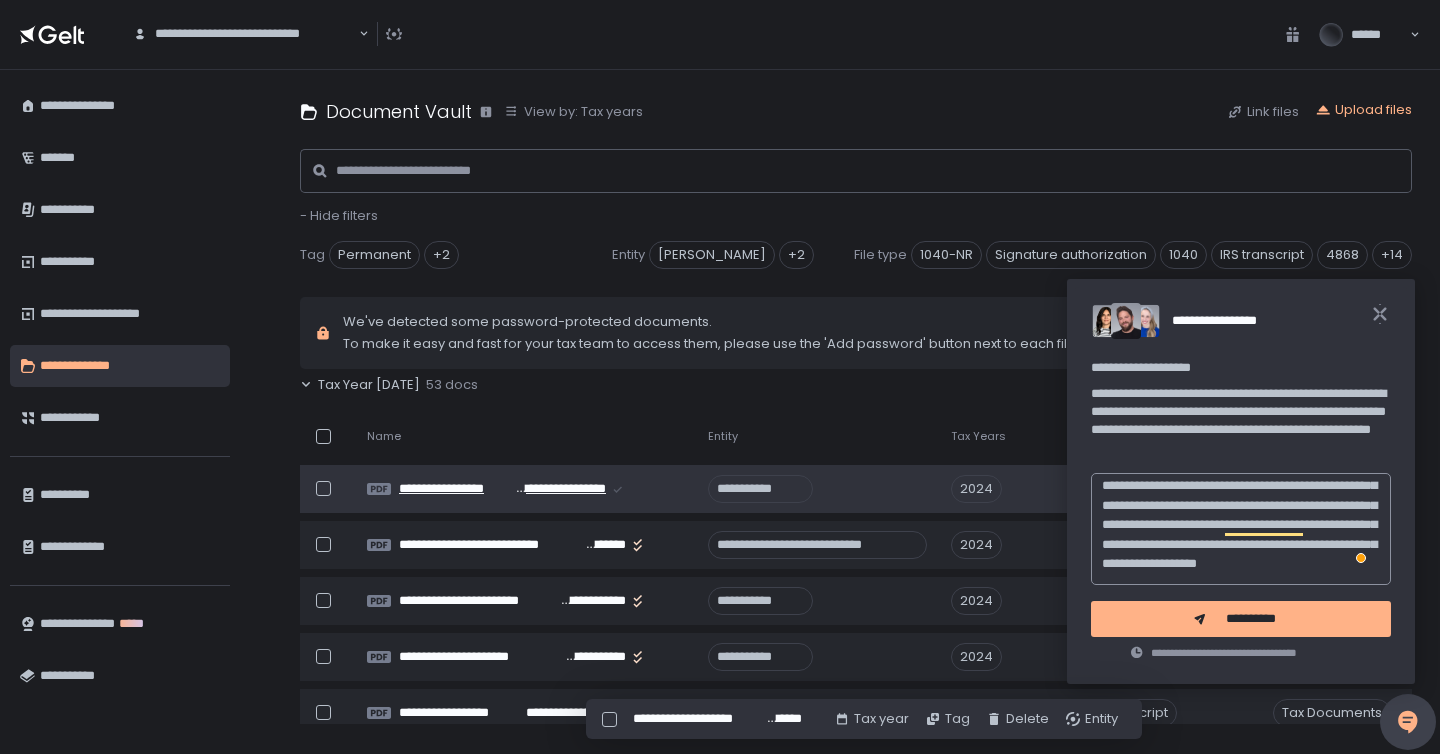 click on "**********" 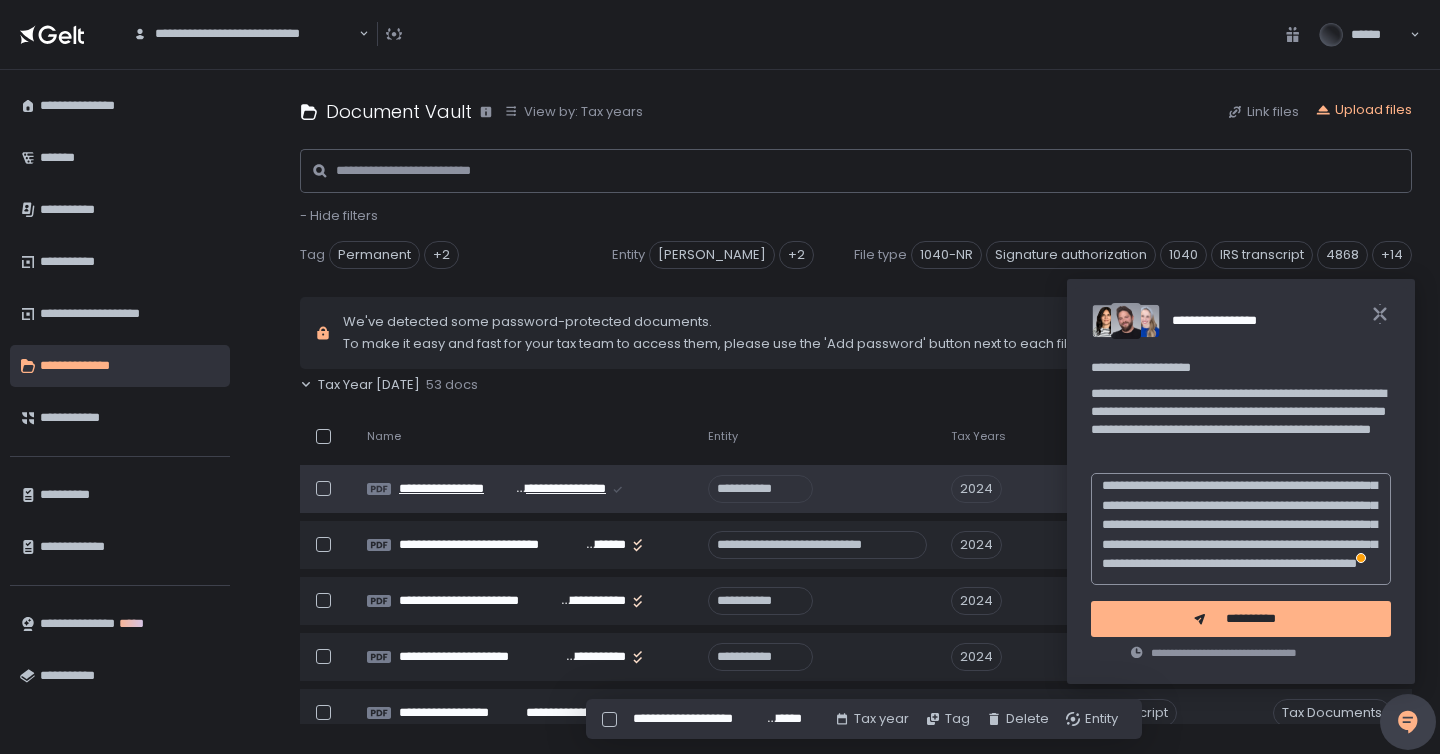 scroll, scrollTop: 114, scrollLeft: 0, axis: vertical 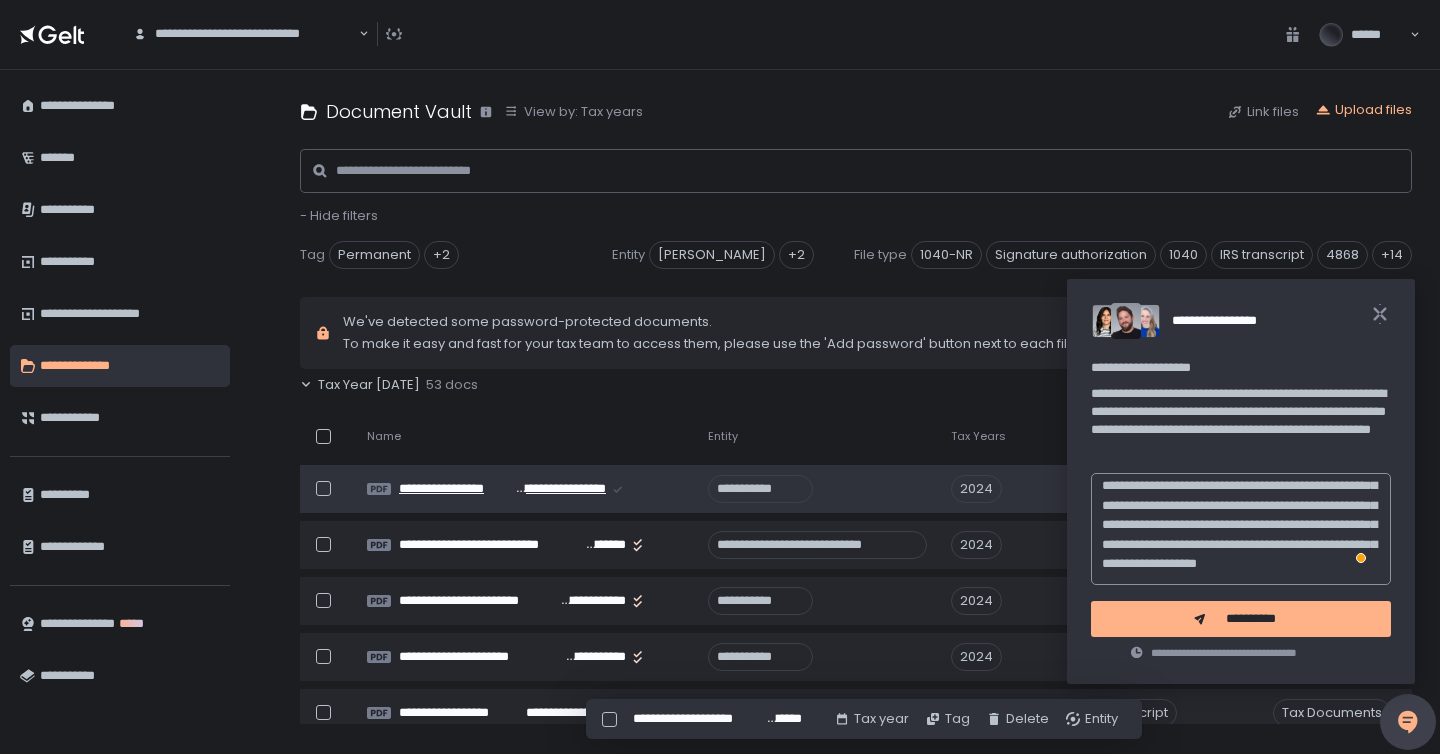type on "**********" 